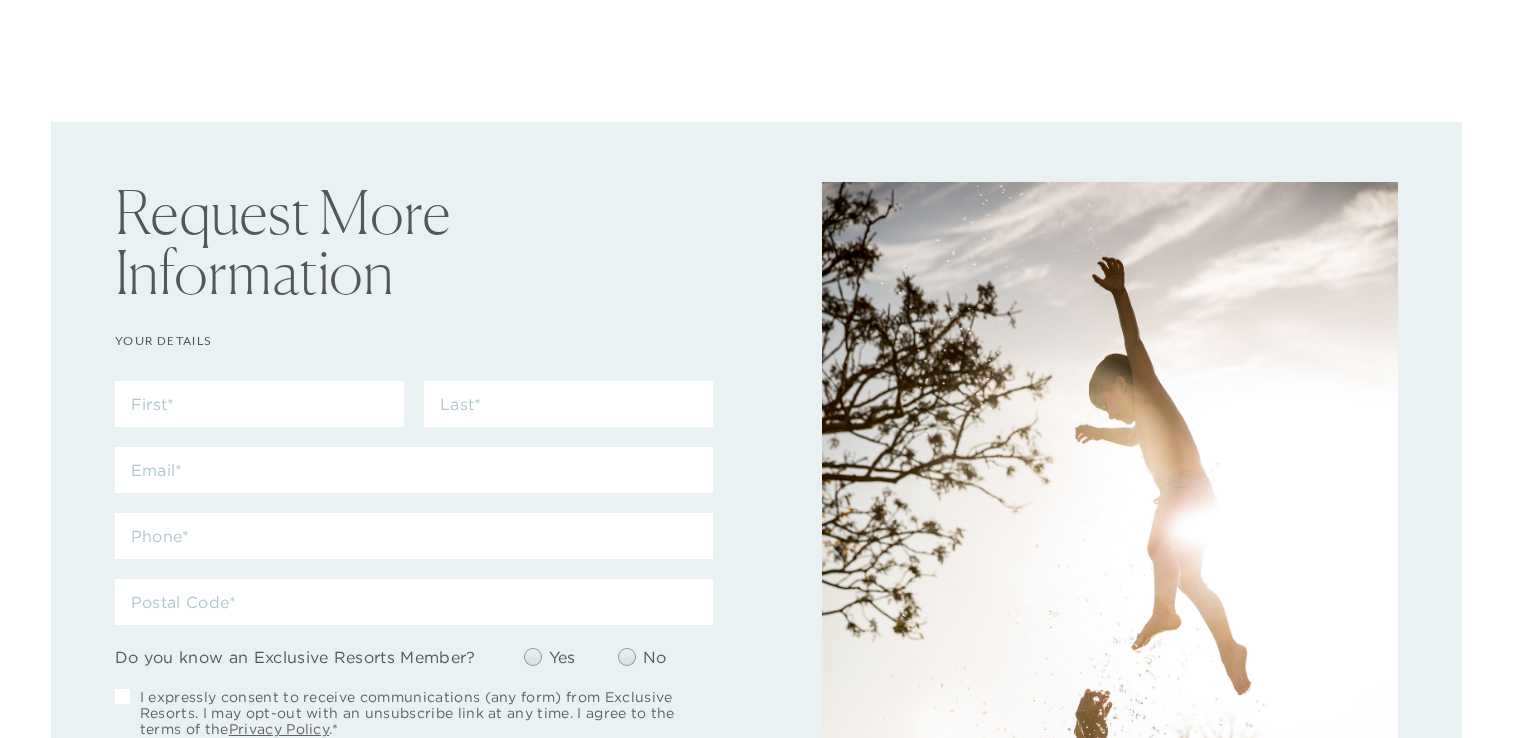 scroll, scrollTop: 0, scrollLeft: 0, axis: both 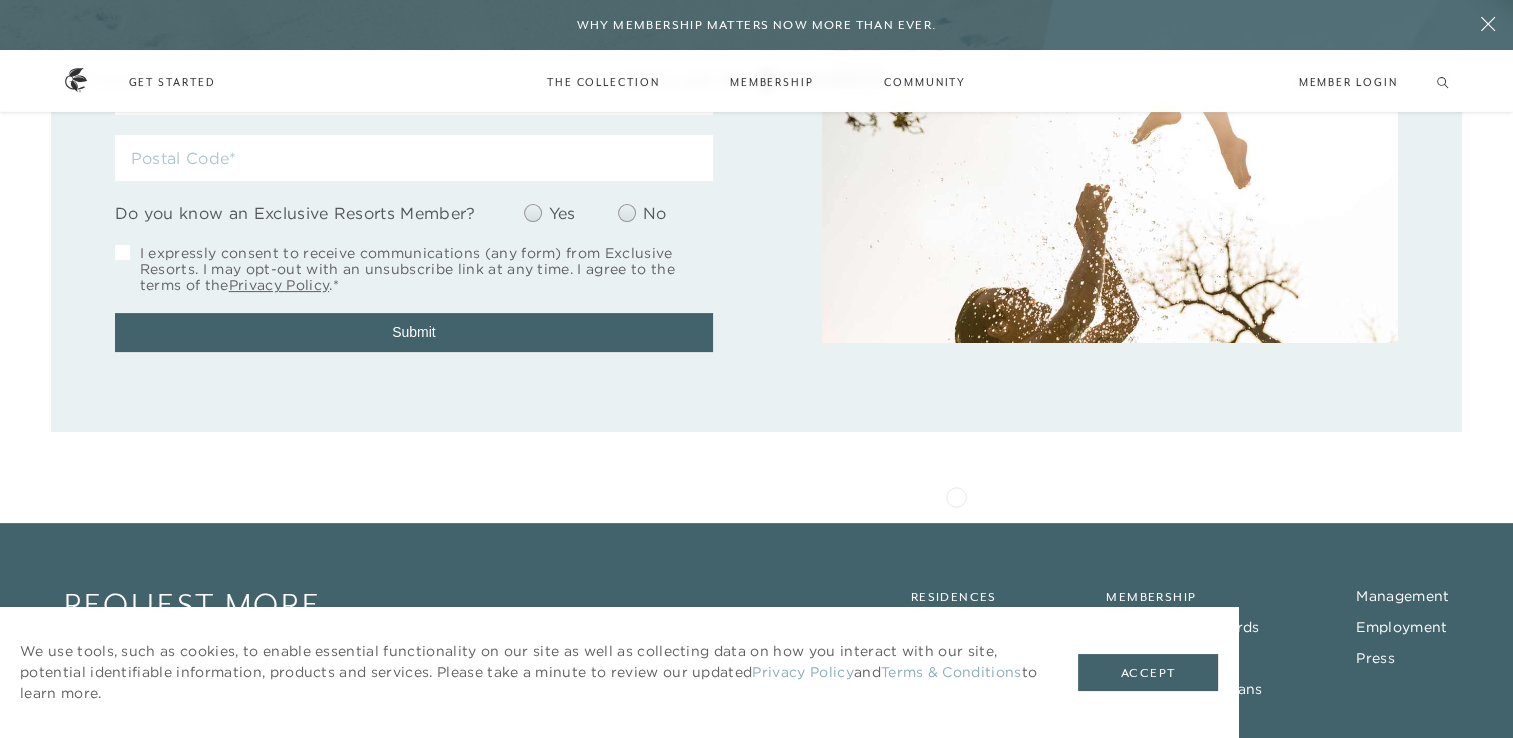 checkbox on "false" 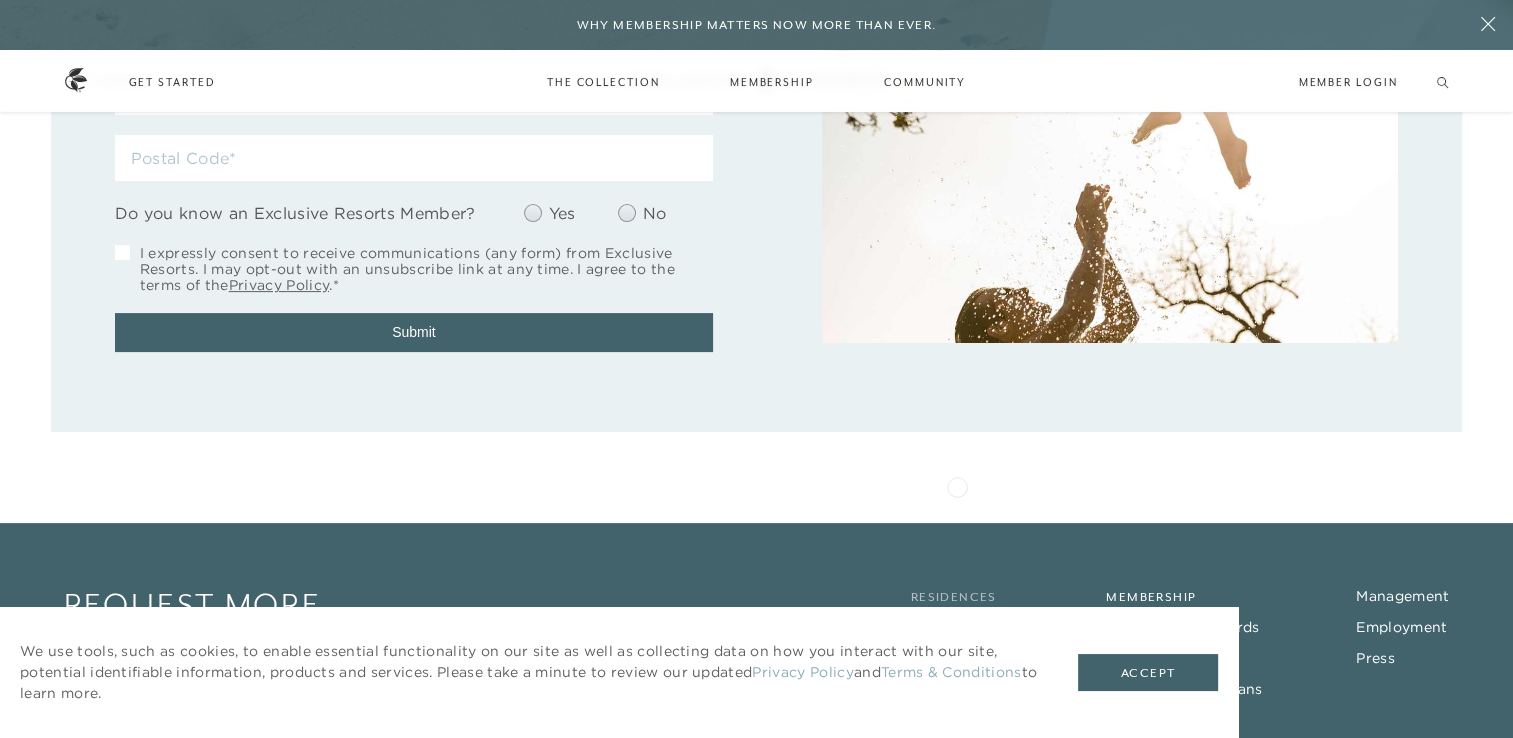scroll, scrollTop: 568, scrollLeft: 0, axis: vertical 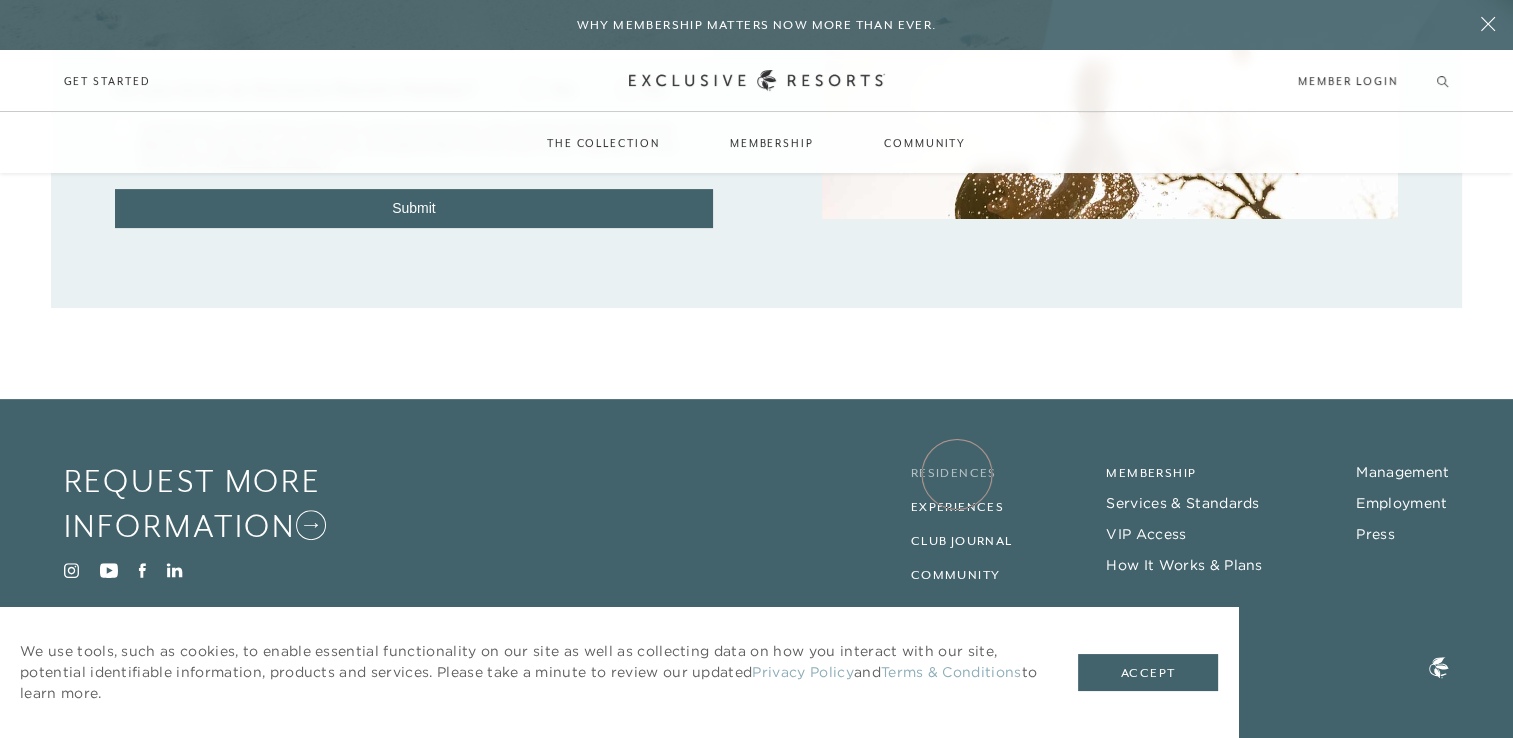 click on "Residences" at bounding box center [954, 473] 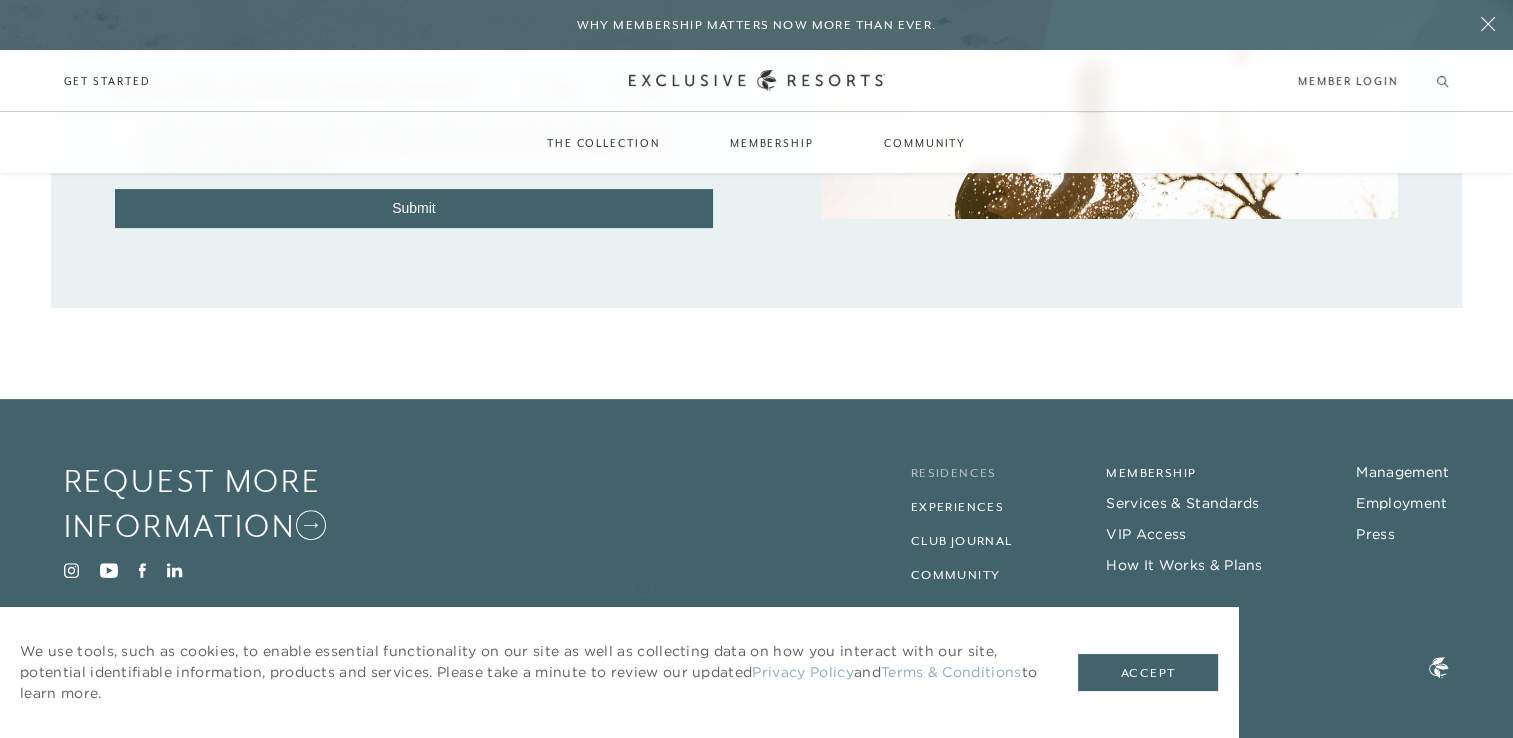 scroll, scrollTop: 0, scrollLeft: 0, axis: both 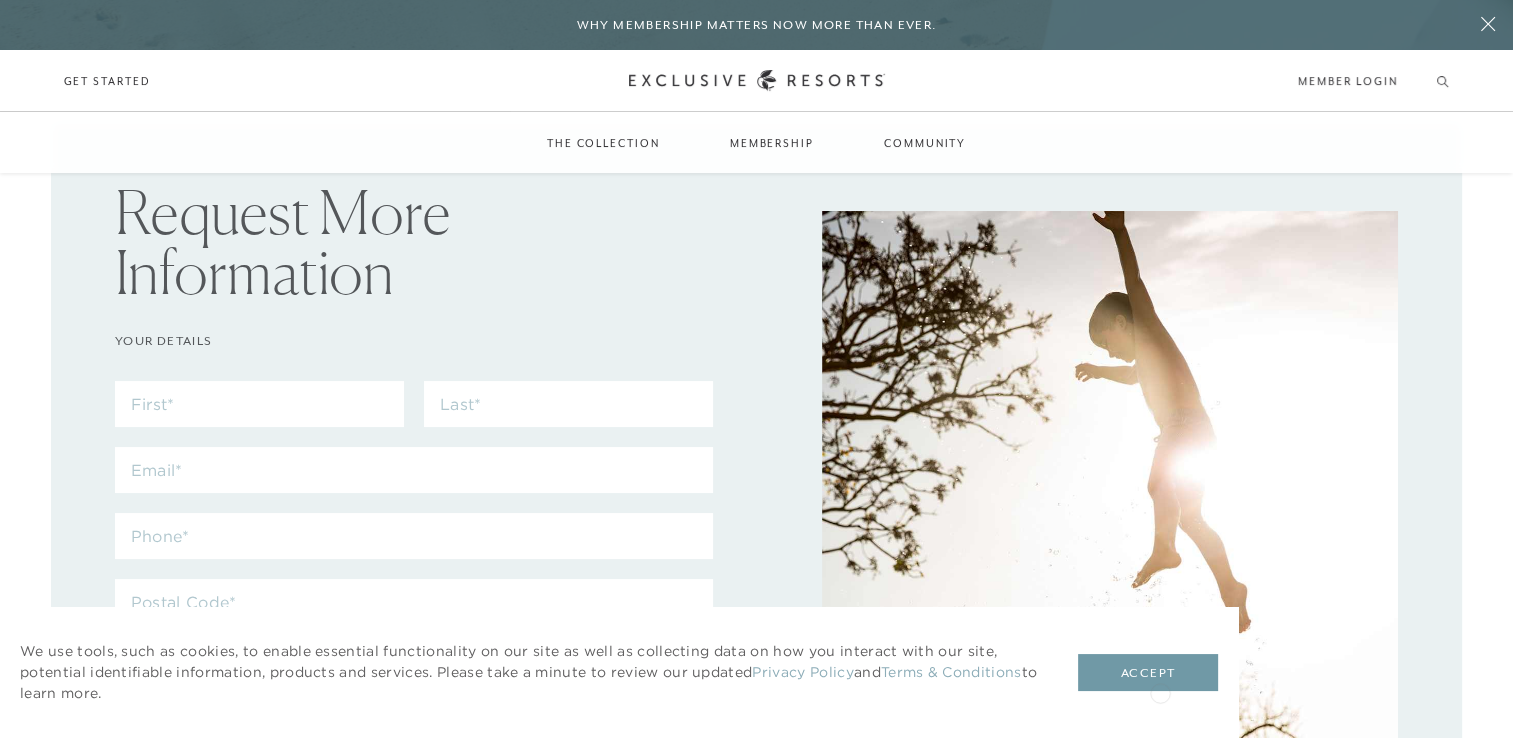 click on "Accept" at bounding box center (1148, 673) 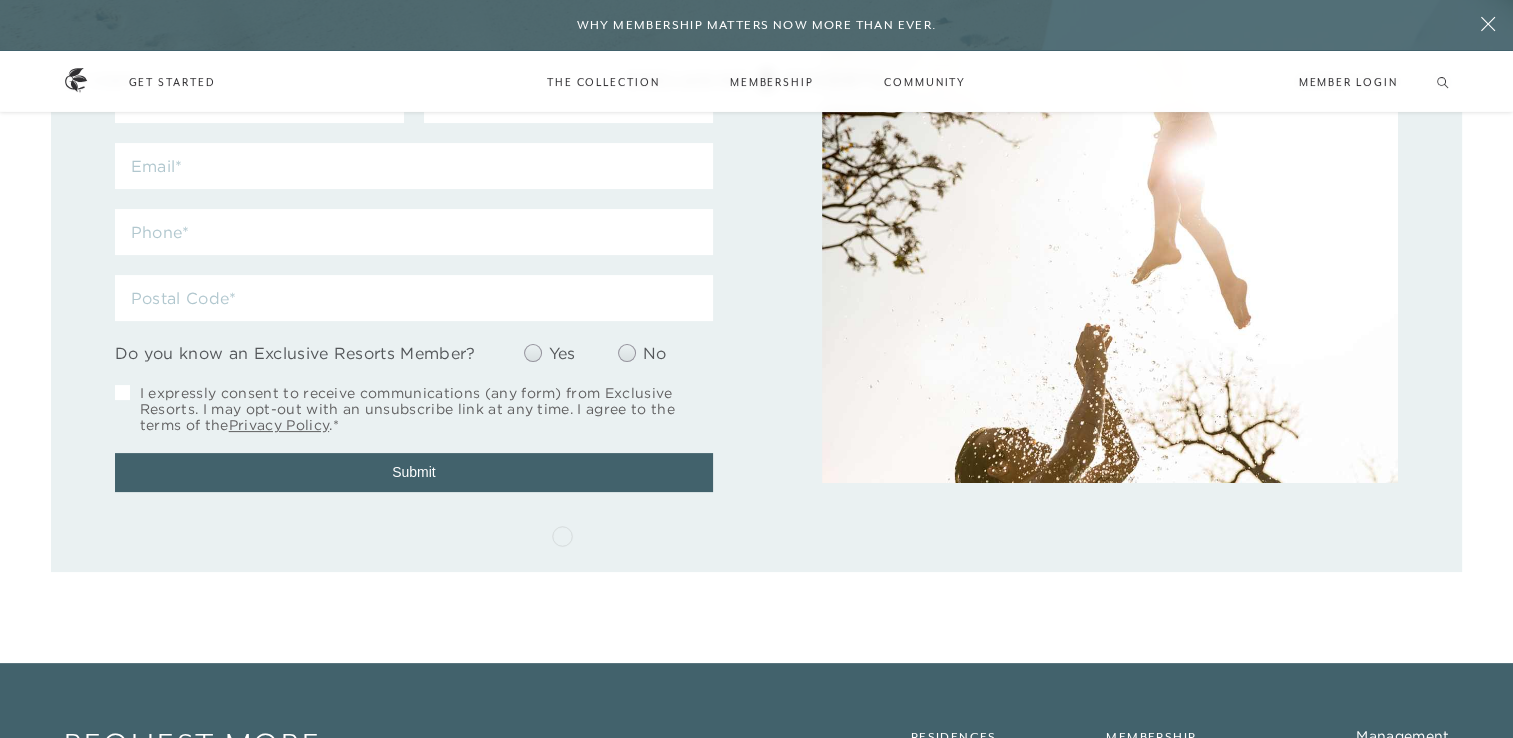 scroll, scrollTop: 500, scrollLeft: 0, axis: vertical 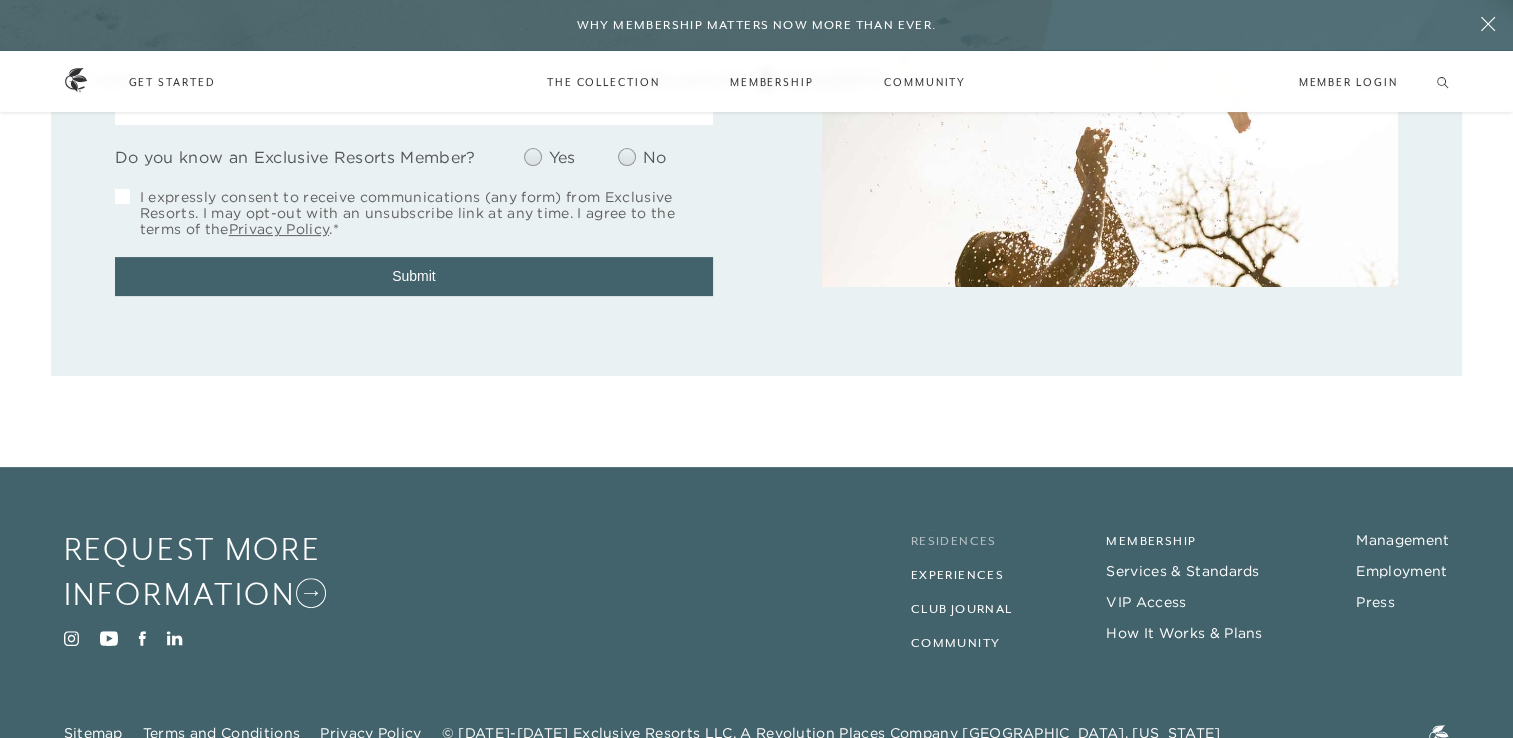 click on "Residences" at bounding box center [954, 541] 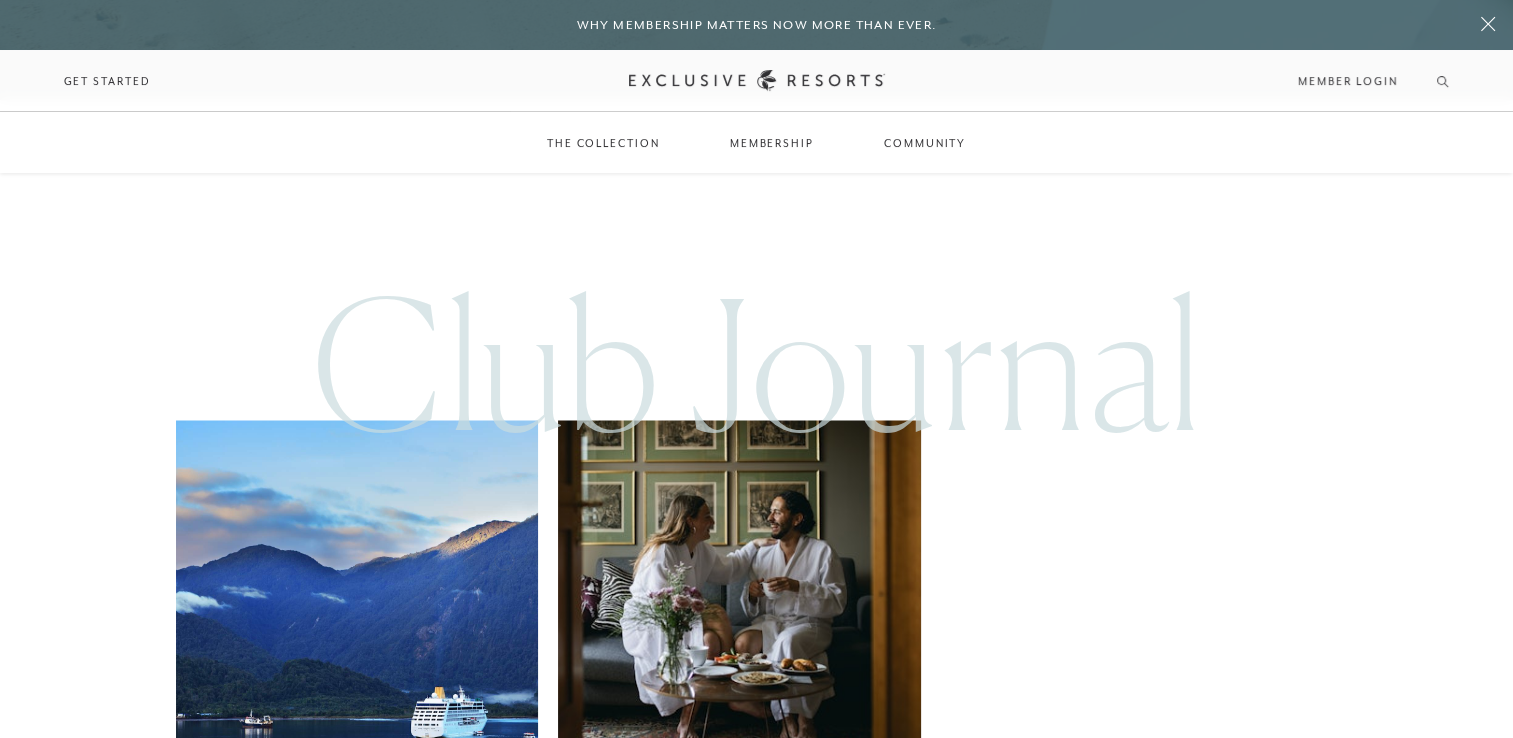 scroll, scrollTop: 10648, scrollLeft: 0, axis: vertical 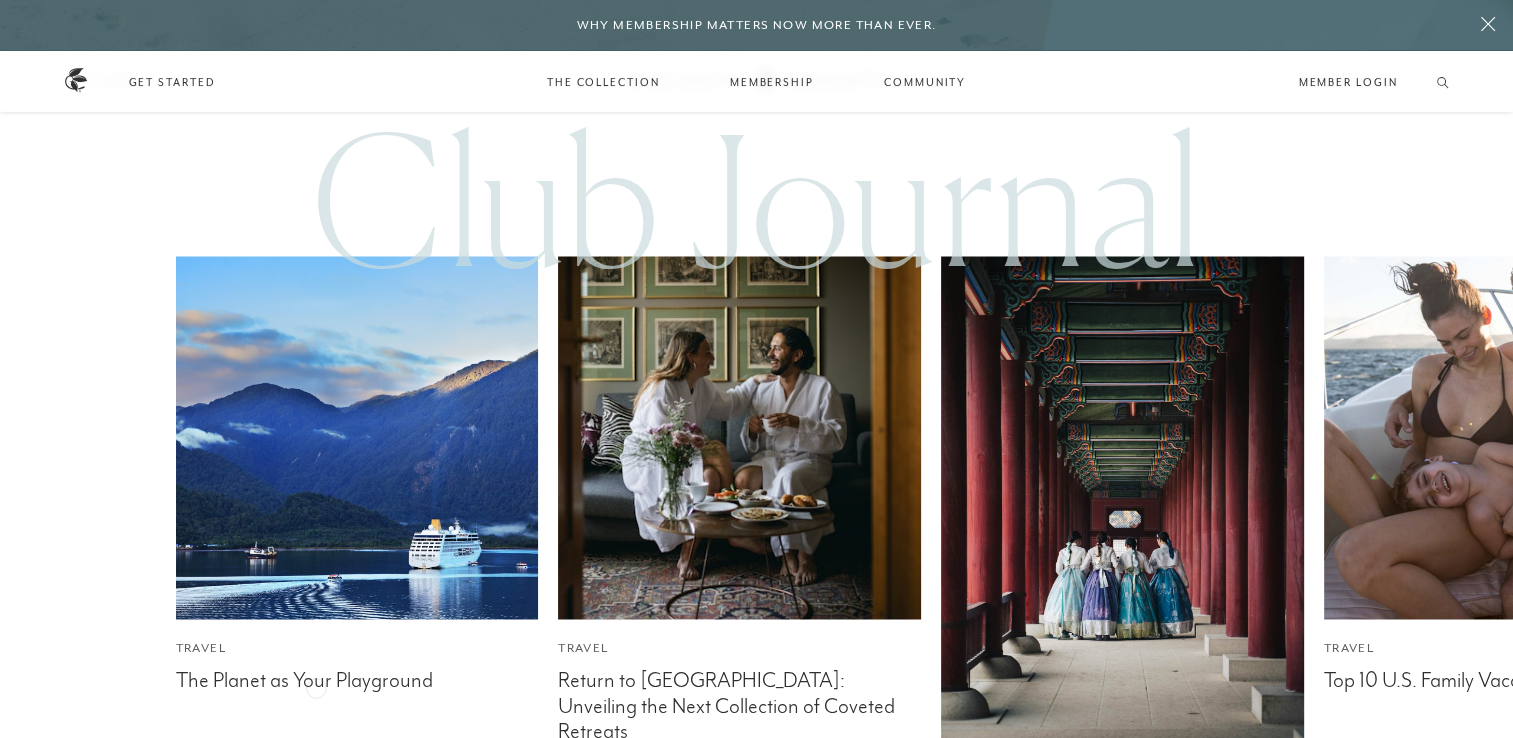 drag, startPoint x: 252, startPoint y: 686, endPoint x: 340, endPoint y: 682, distance: 88.09086 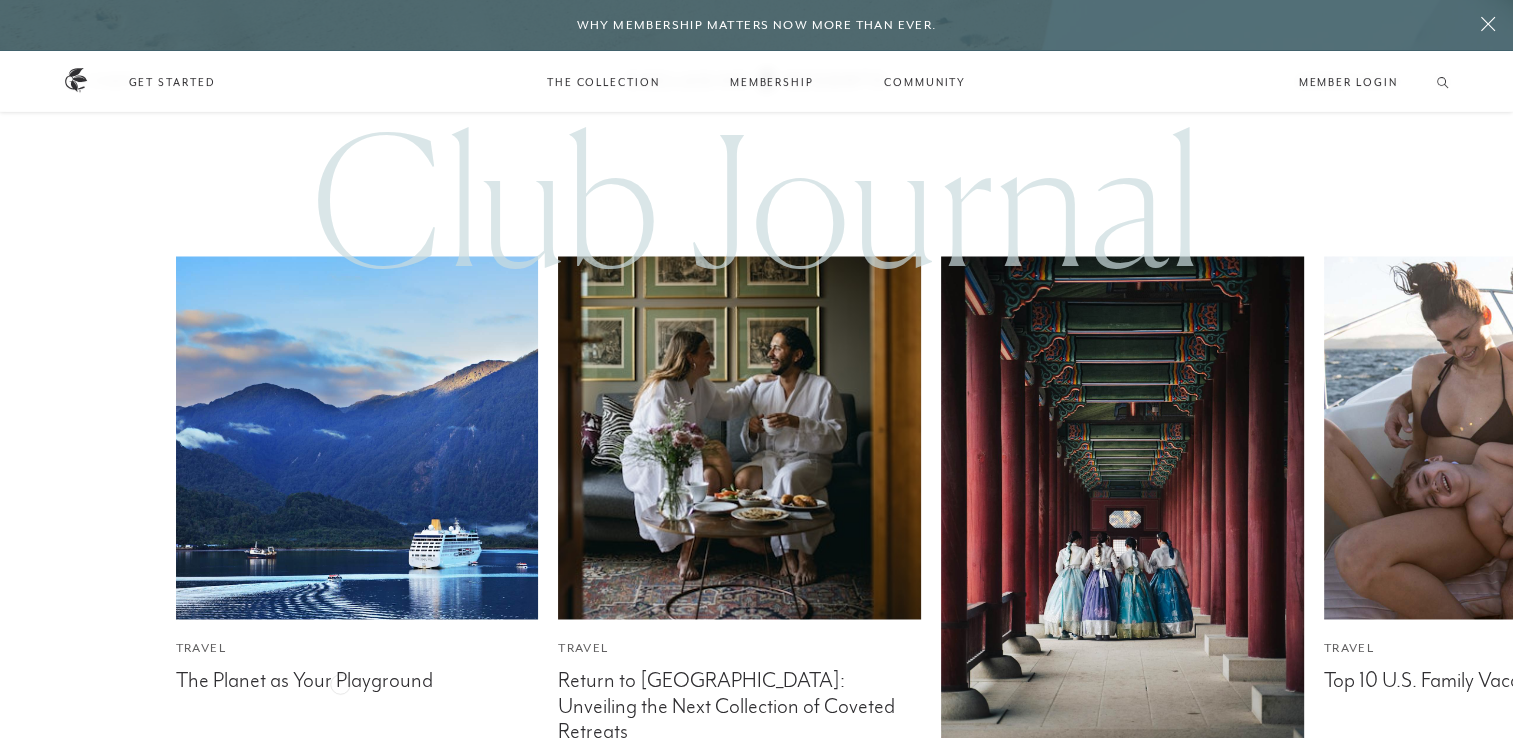 click on "Travel The Planet as Your Playground Travel Return to [GEOGRAPHIC_DATA]: Unveiling the Next Collection of Coveted Retreats Travel Jet, Set, Go! Travel Top 10 U.S. Family Vacations Travel The Luxury of Time Travel The Haute List Travel The Peninsula Promise Travel Cultural Immersion Travel Paradise Found: 10 Top Beach Clubs Travel Hello, [GEOGRAPHIC_DATA]! Travel How This Dad Makes Bucket List Vacations a Reality Community A Smarter Alternative To Second Home Ownership" 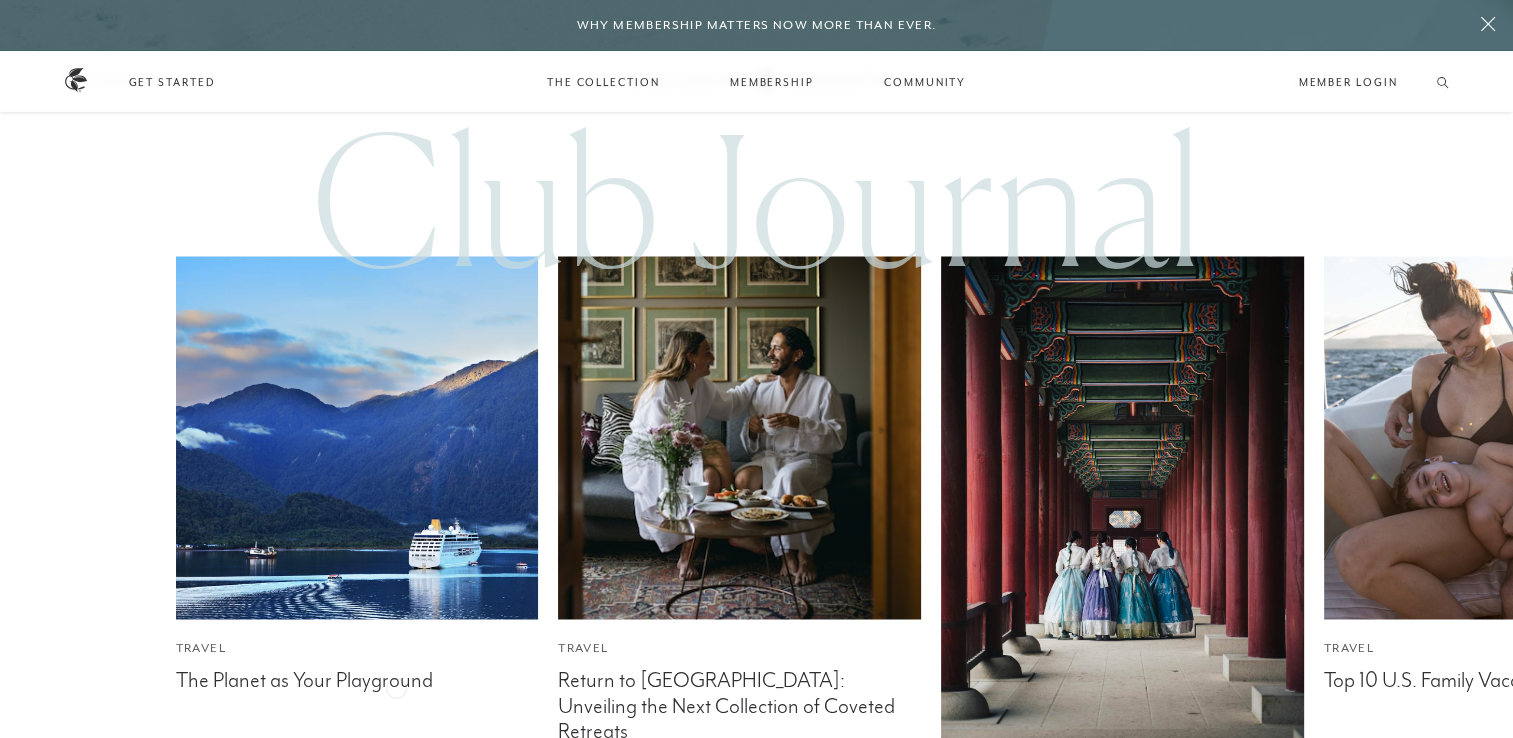 click on "Club Journal Travel The Planet as Your Playground Travel Return to [GEOGRAPHIC_DATA]: Unveiling the Next Collection of Coveted Retreats Travel Jet, Set, Go! Travel Top 10 U.S. Family Vacations Travel The Luxury of Time Travel The Haute List Travel The Peninsula Promise Travel Cultural Immersion Travel Paradise Found: 10 Top Beach Clubs Travel Hello, [GEOGRAPHIC_DATA]! Travel How This Dad Makes Bucket List Vacations a Reality Community A Smarter Alternative To Second Home Ownership" 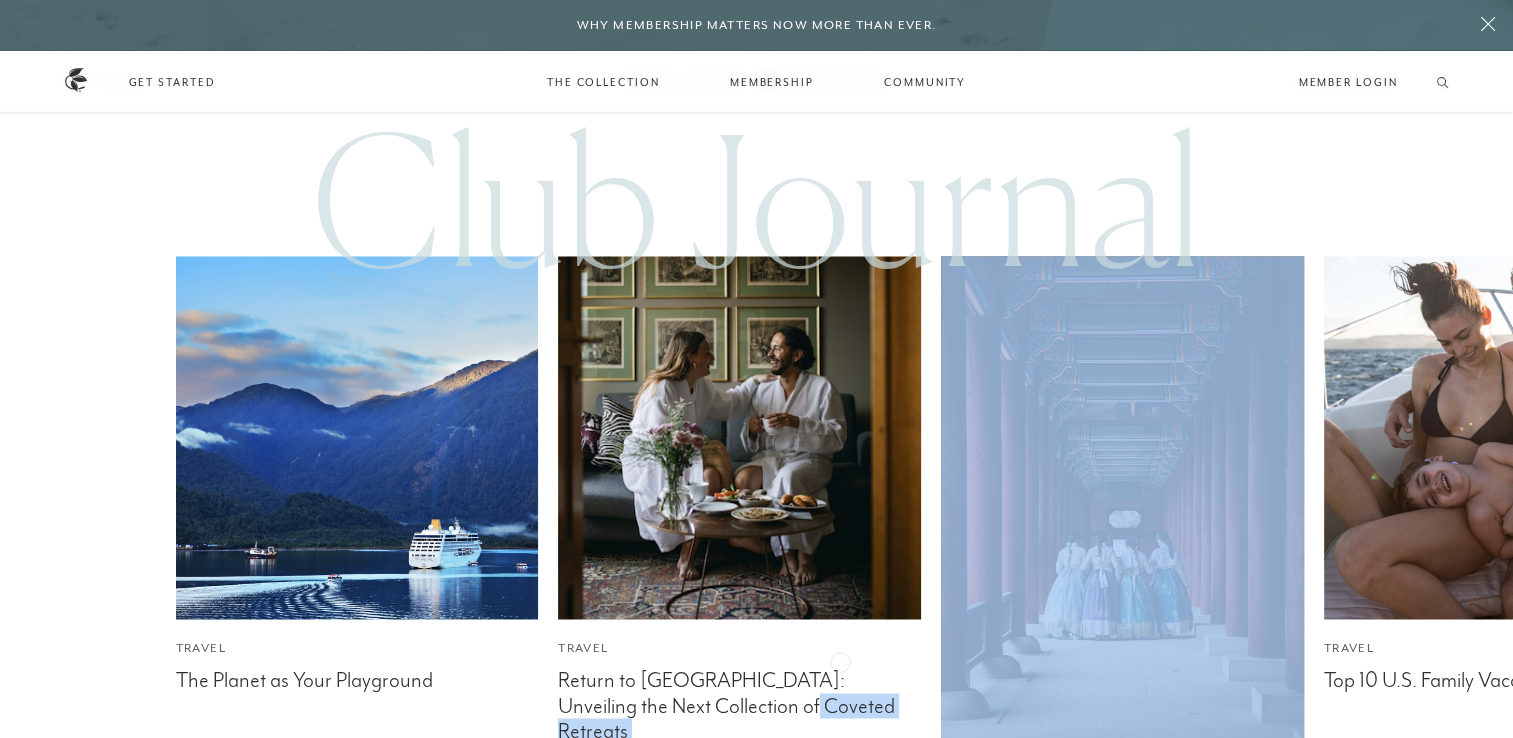drag, startPoint x: 1317, startPoint y: 636, endPoint x: 710, endPoint y: 666, distance: 607.7409 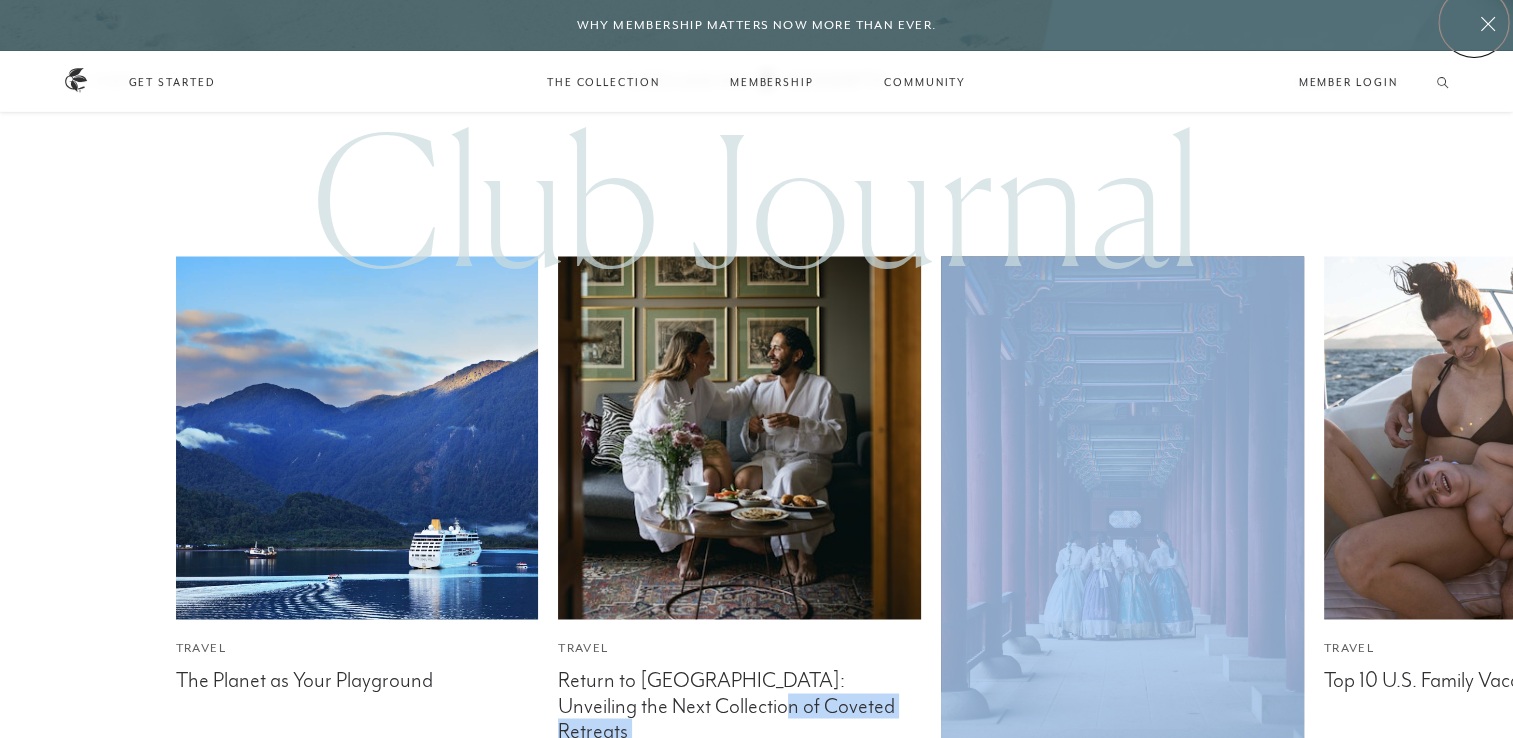 click 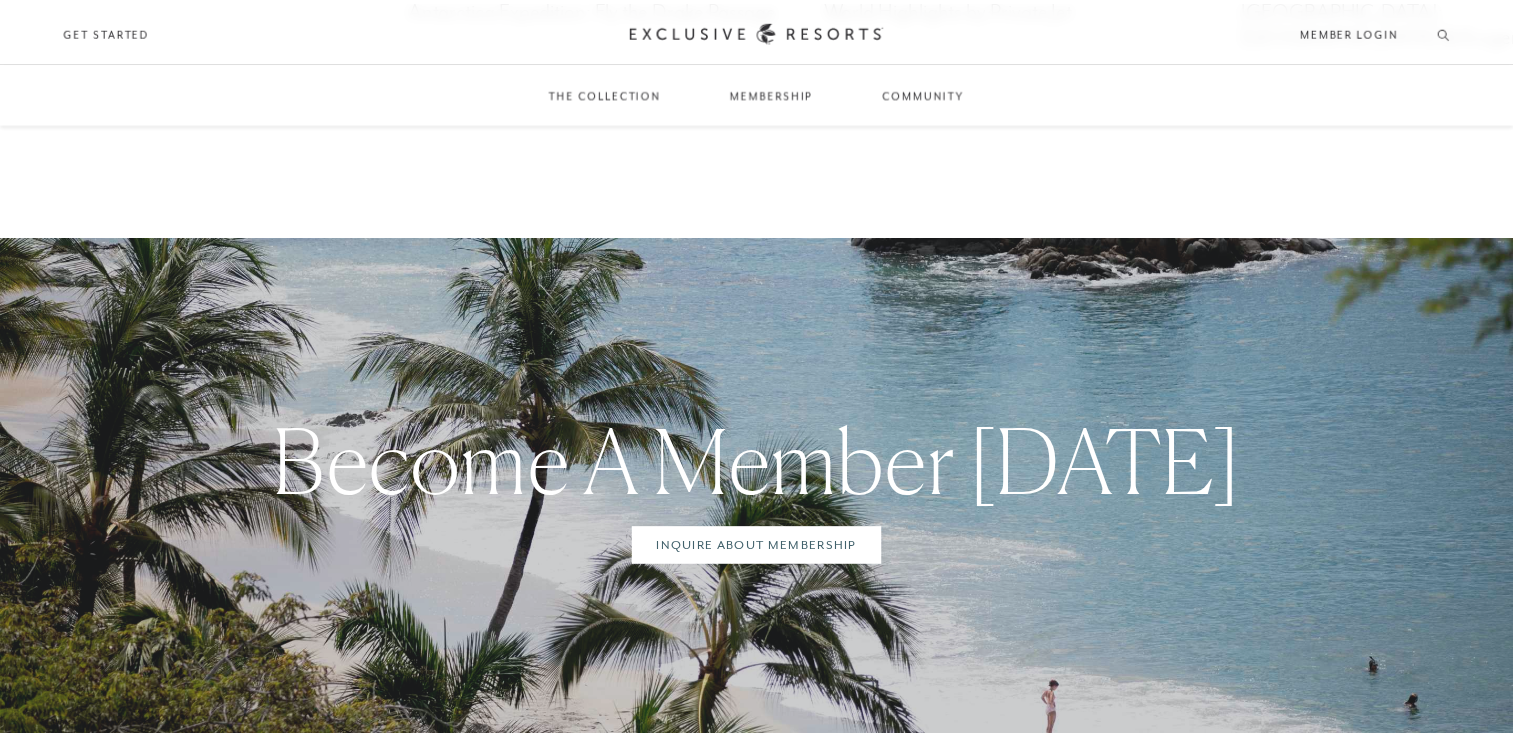scroll, scrollTop: 0, scrollLeft: 0, axis: both 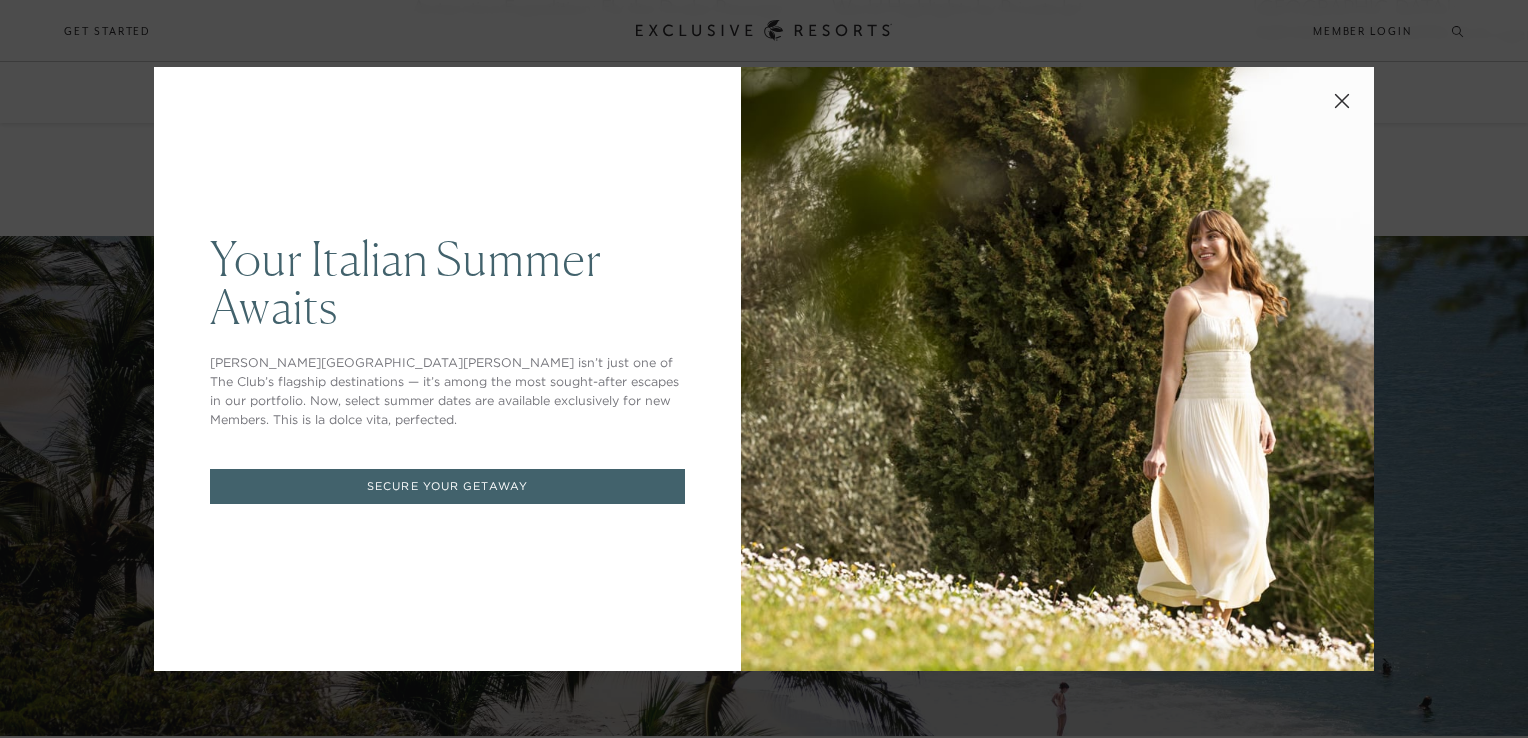 click 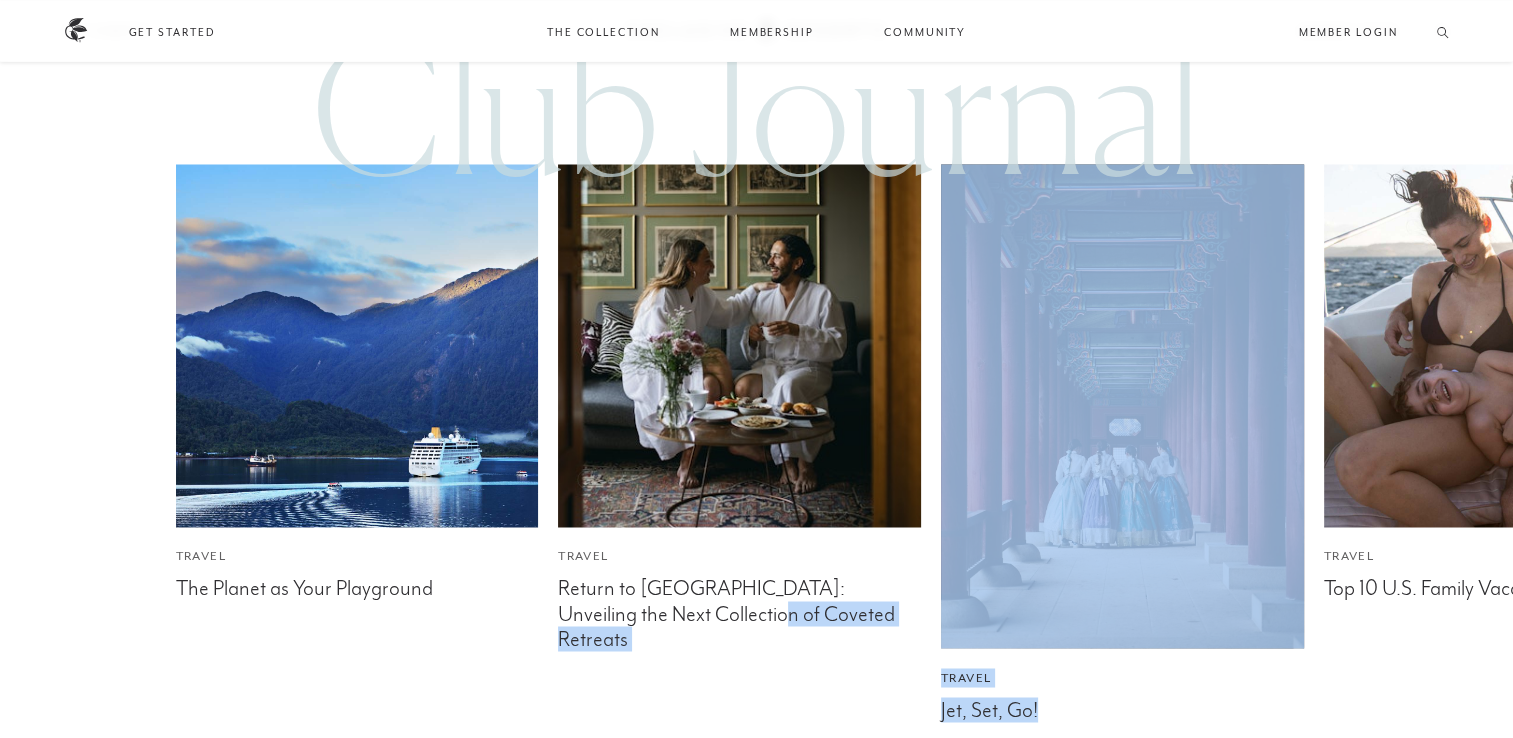 scroll, scrollTop: 10848, scrollLeft: 0, axis: vertical 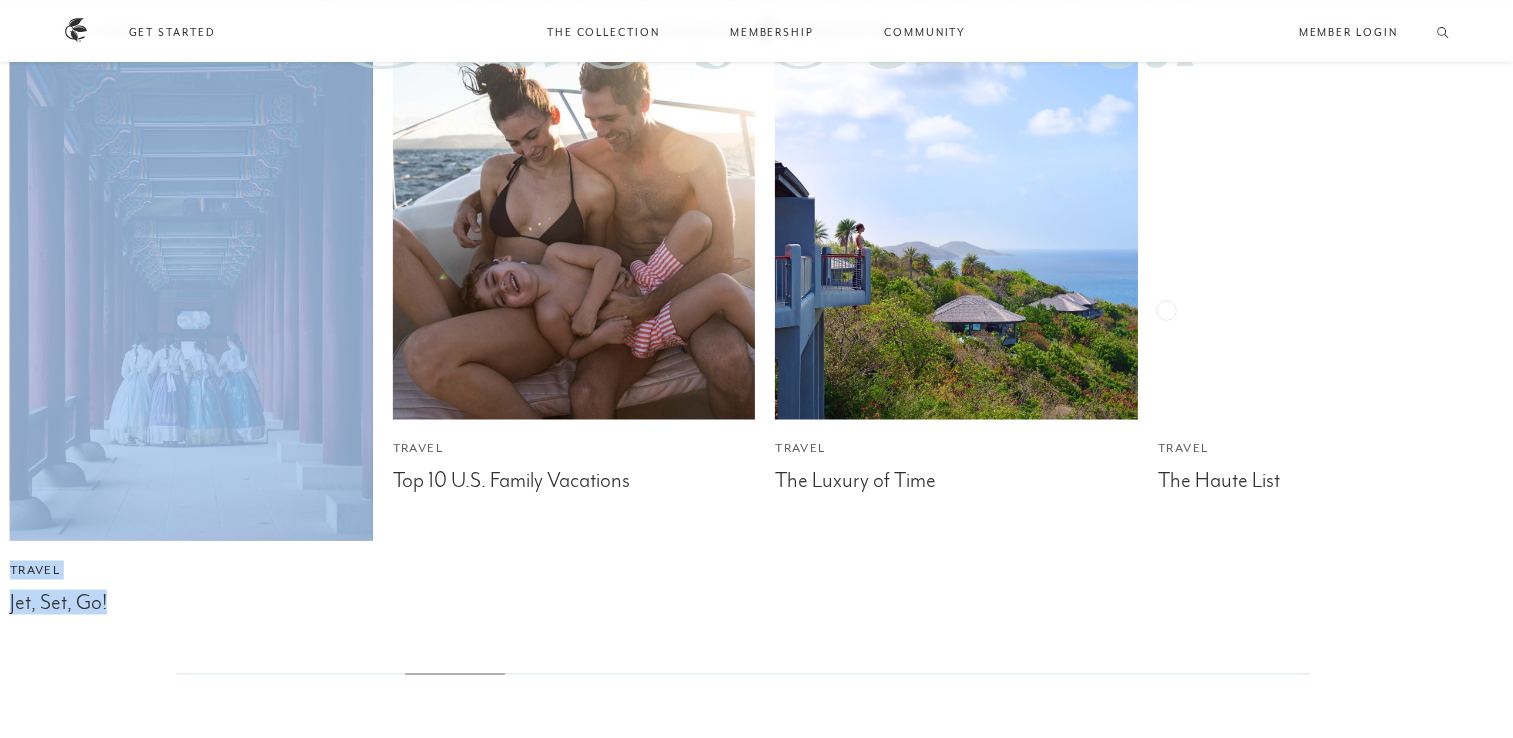 click on "Travel Jet, Set, Go!" at bounding box center (191, 335) 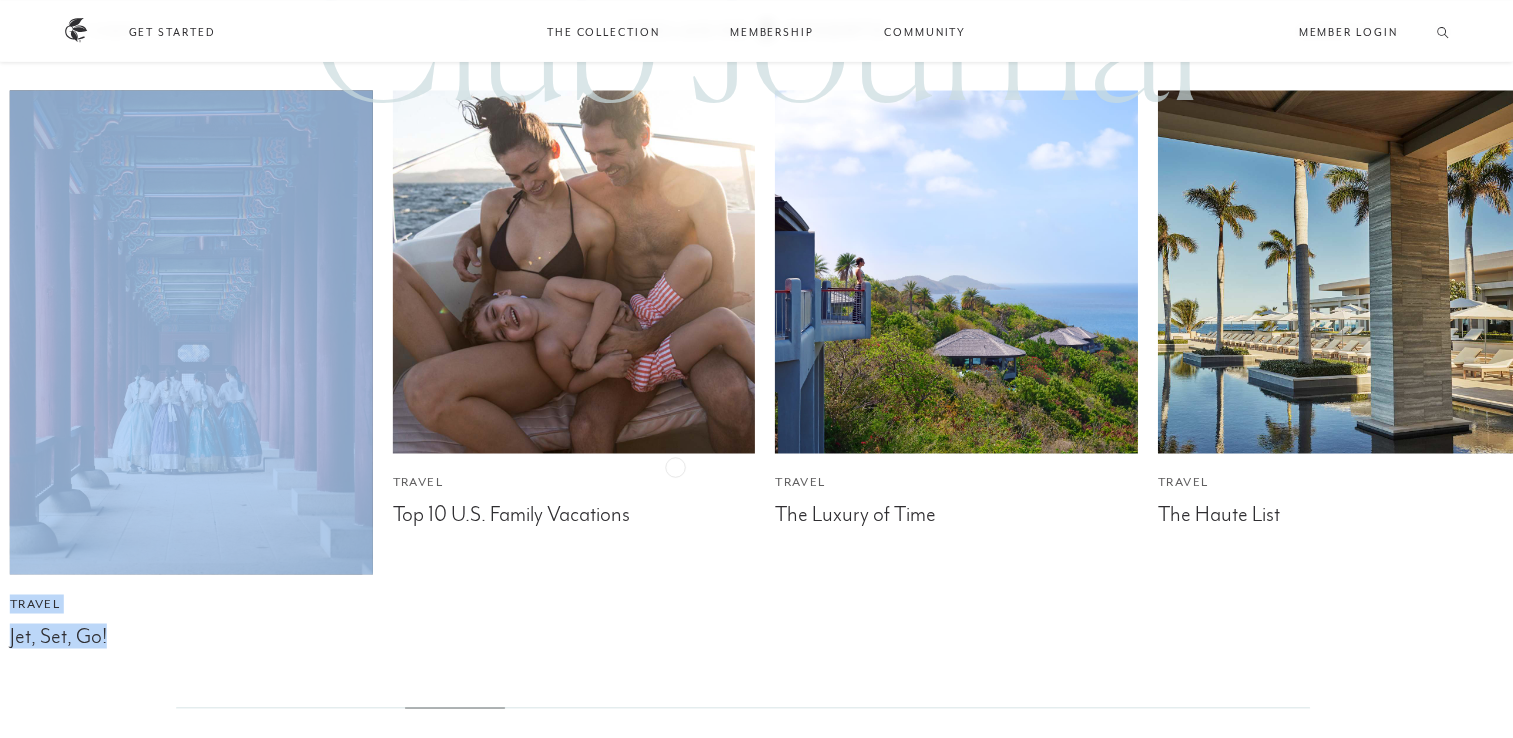 scroll, scrollTop: 10548, scrollLeft: 0, axis: vertical 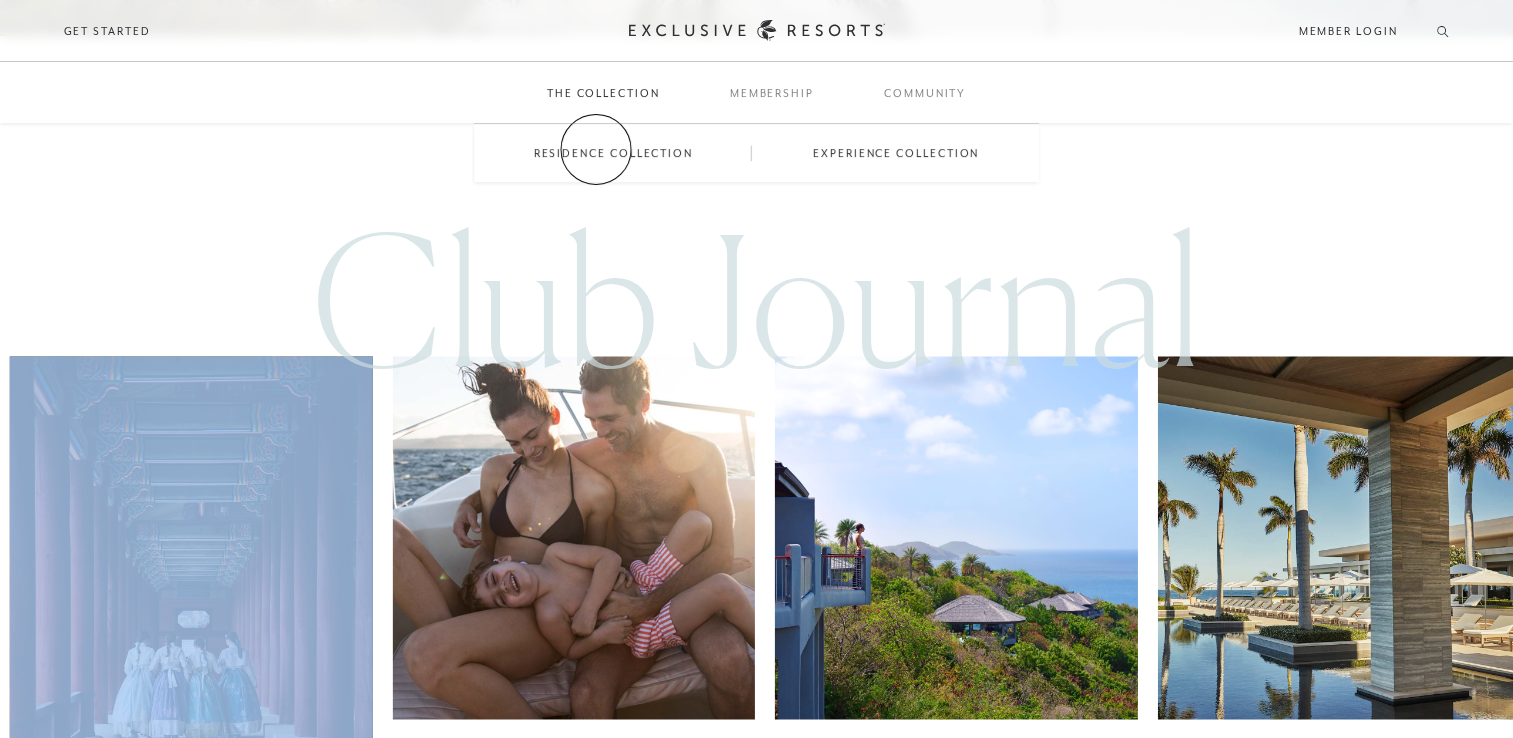 click on "Residence Collection" at bounding box center (613, 153) 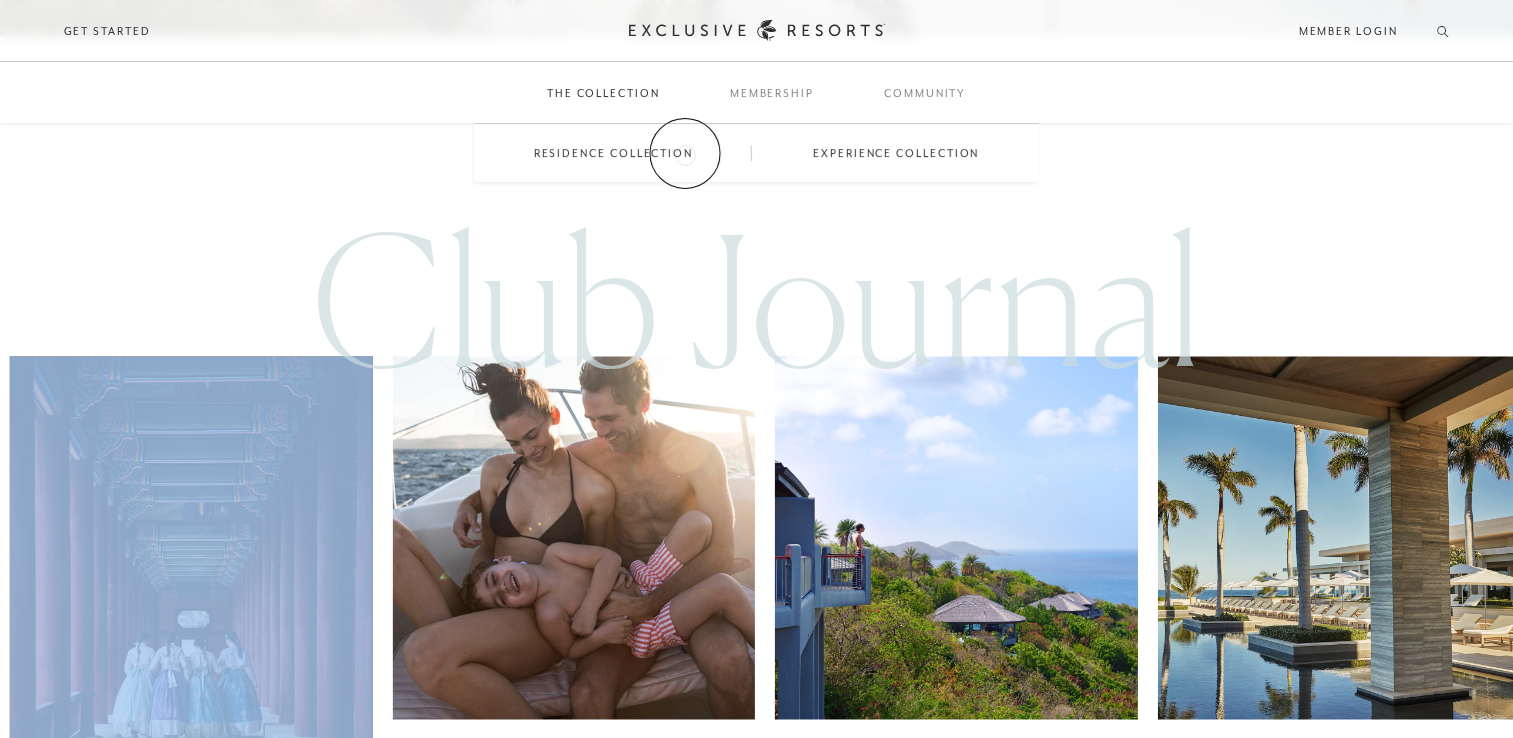 click on "Residence Collection" at bounding box center (613, 153) 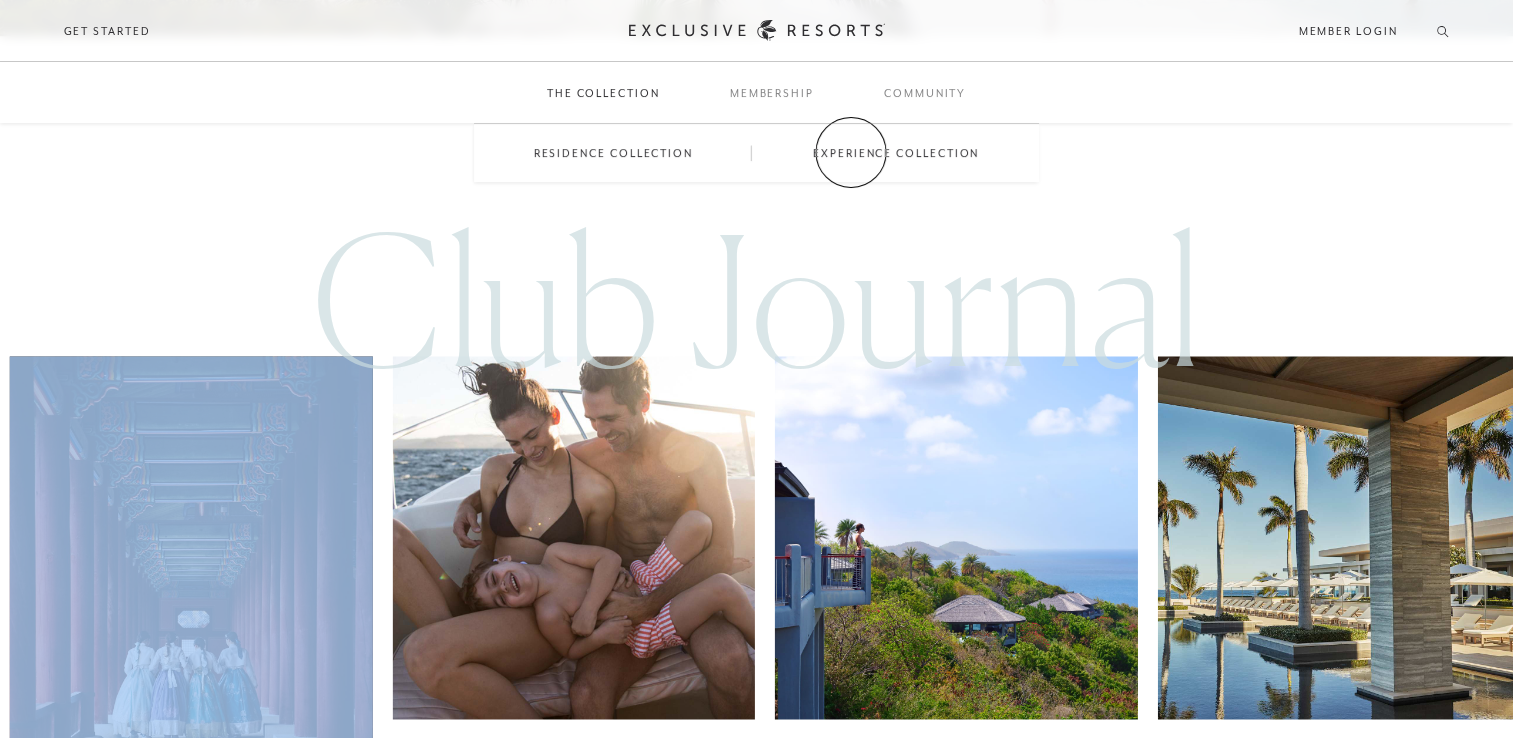 click on "Experience Collection" at bounding box center [896, 153] 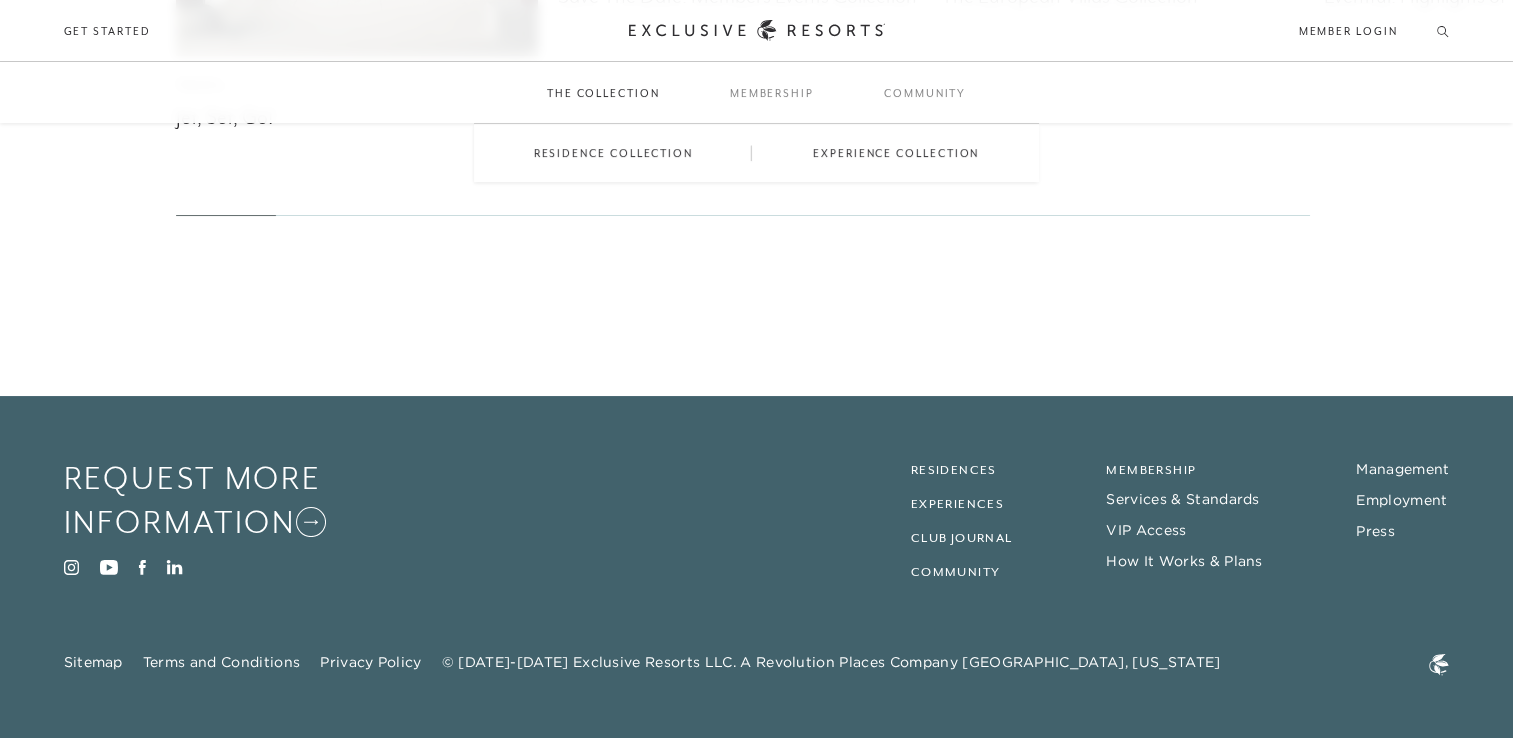 scroll, scrollTop: 0, scrollLeft: 0, axis: both 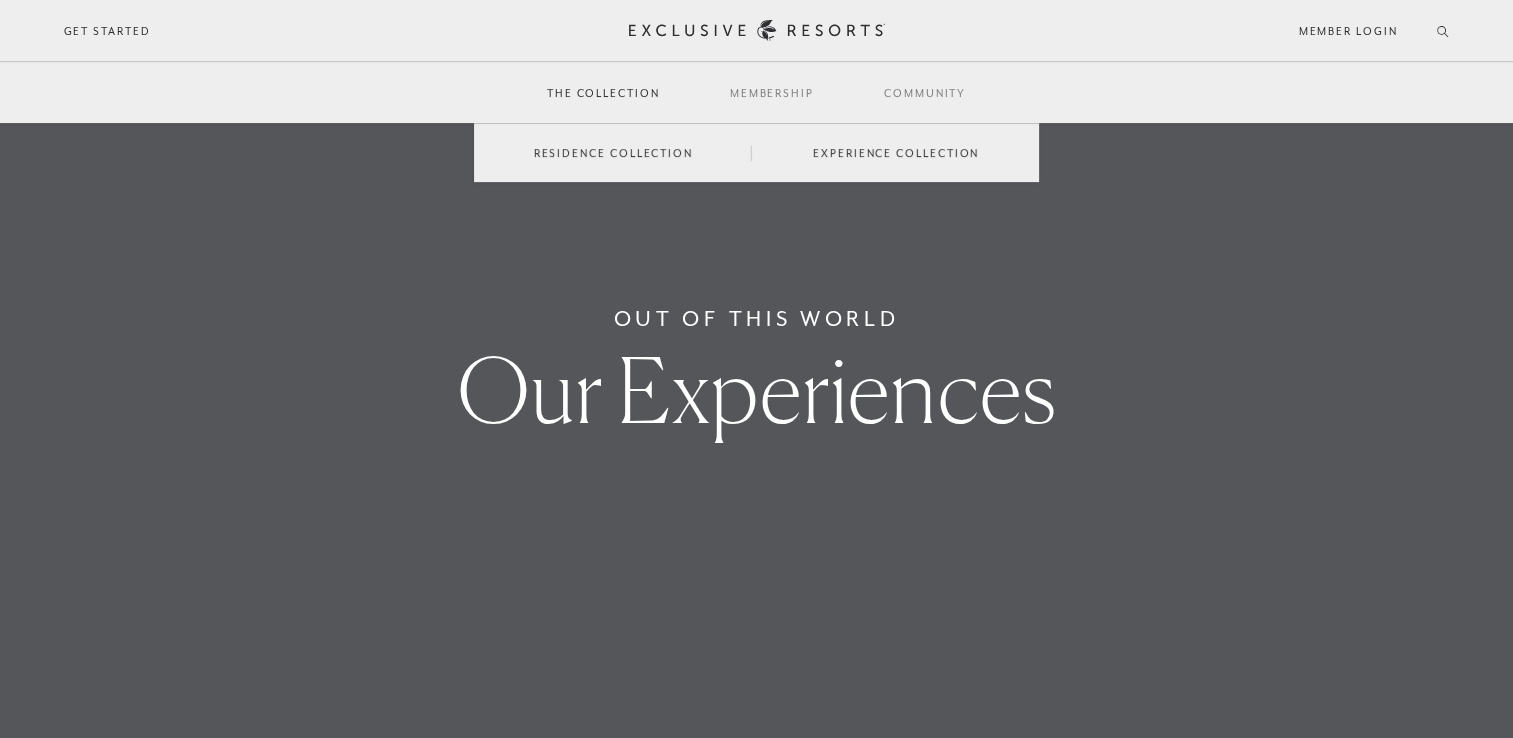 click on "Experience Collection" at bounding box center (896, 153) 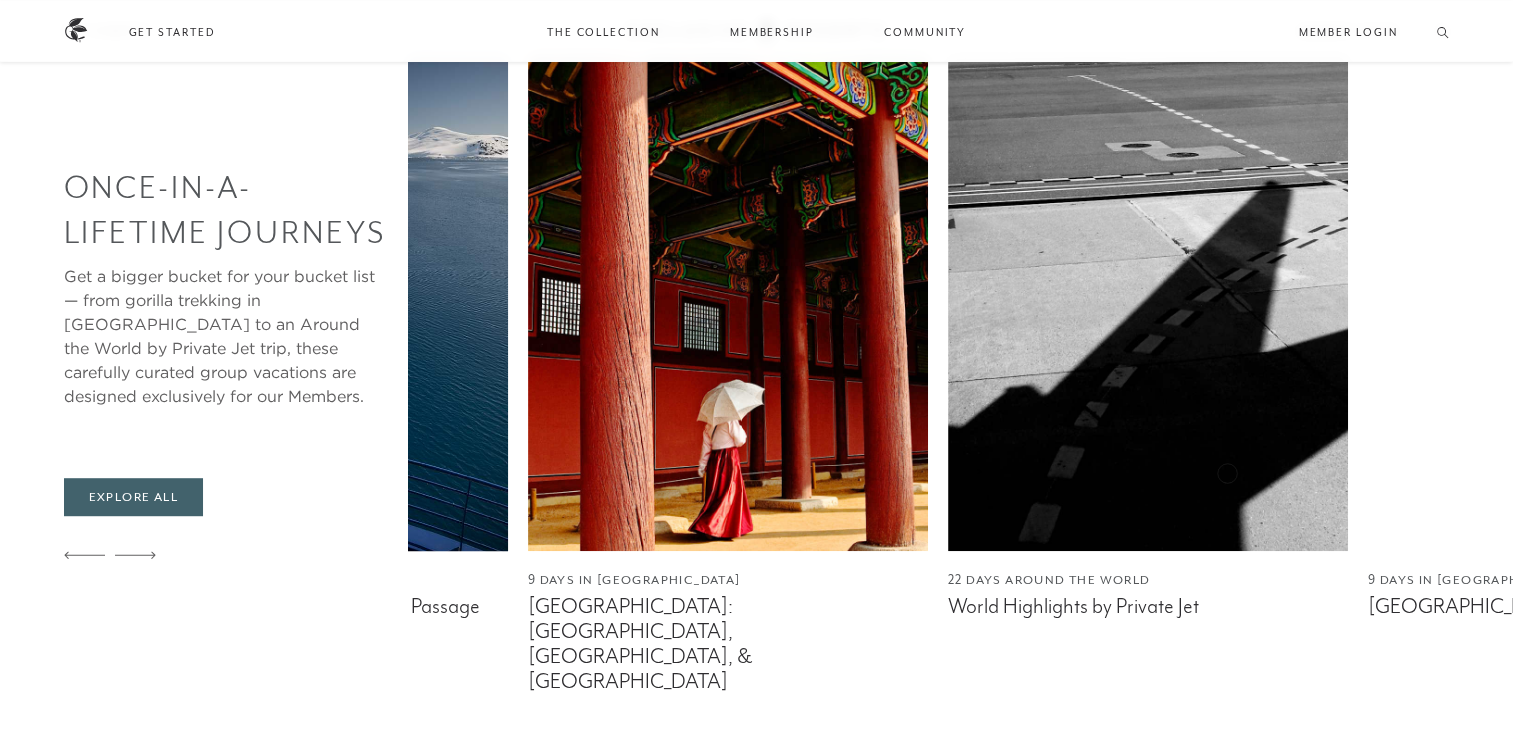 click at bounding box center [308, 301] 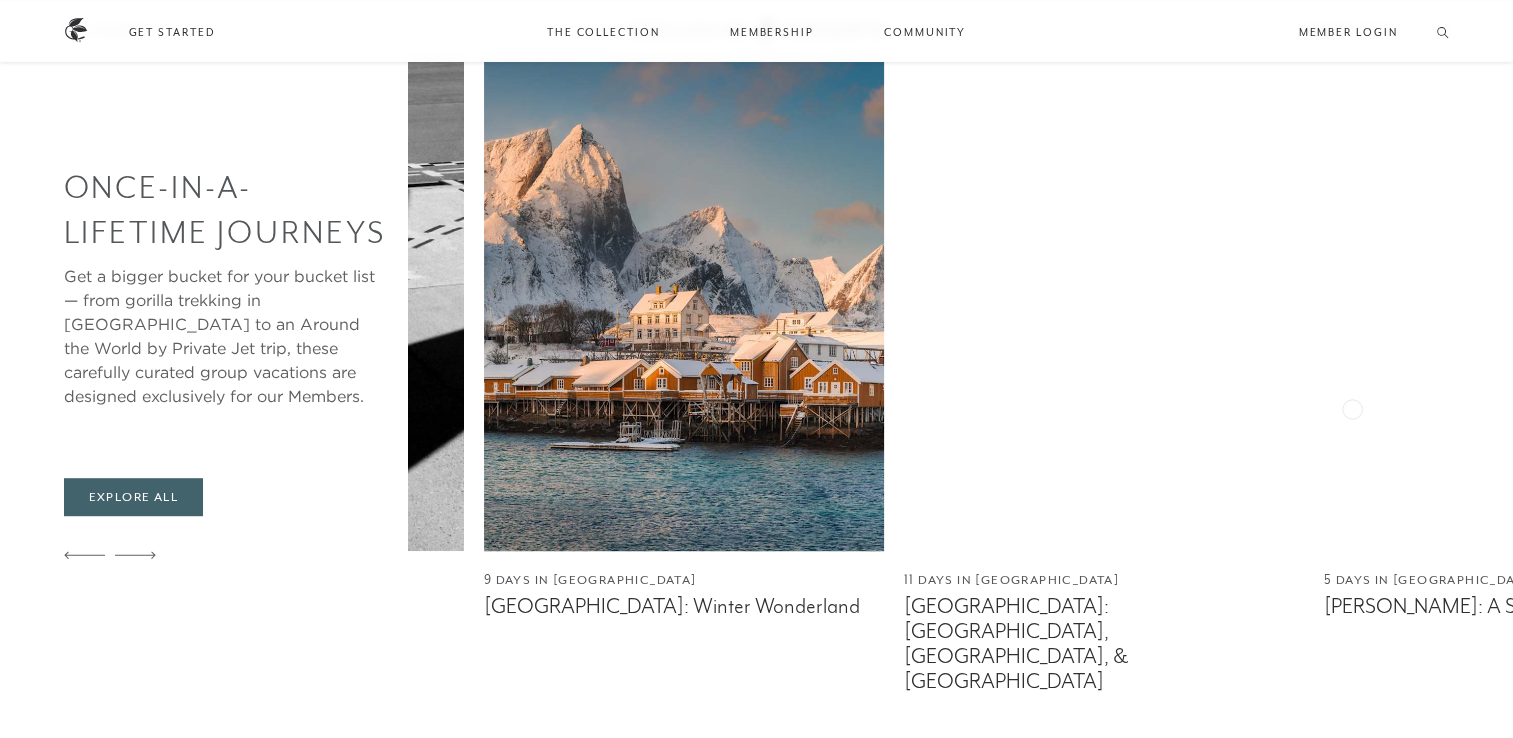 click at bounding box center [684, 301] 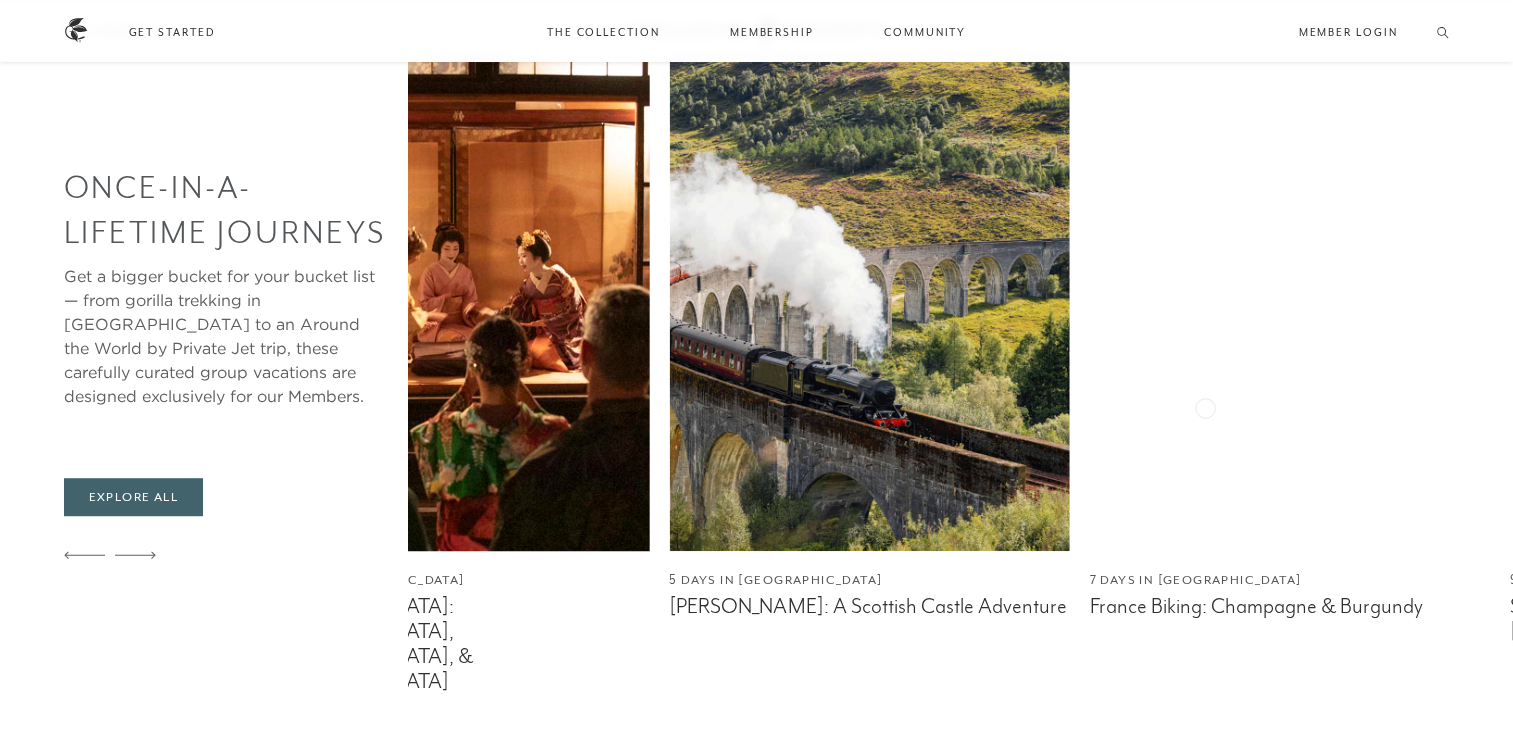click at bounding box center (449, 301) 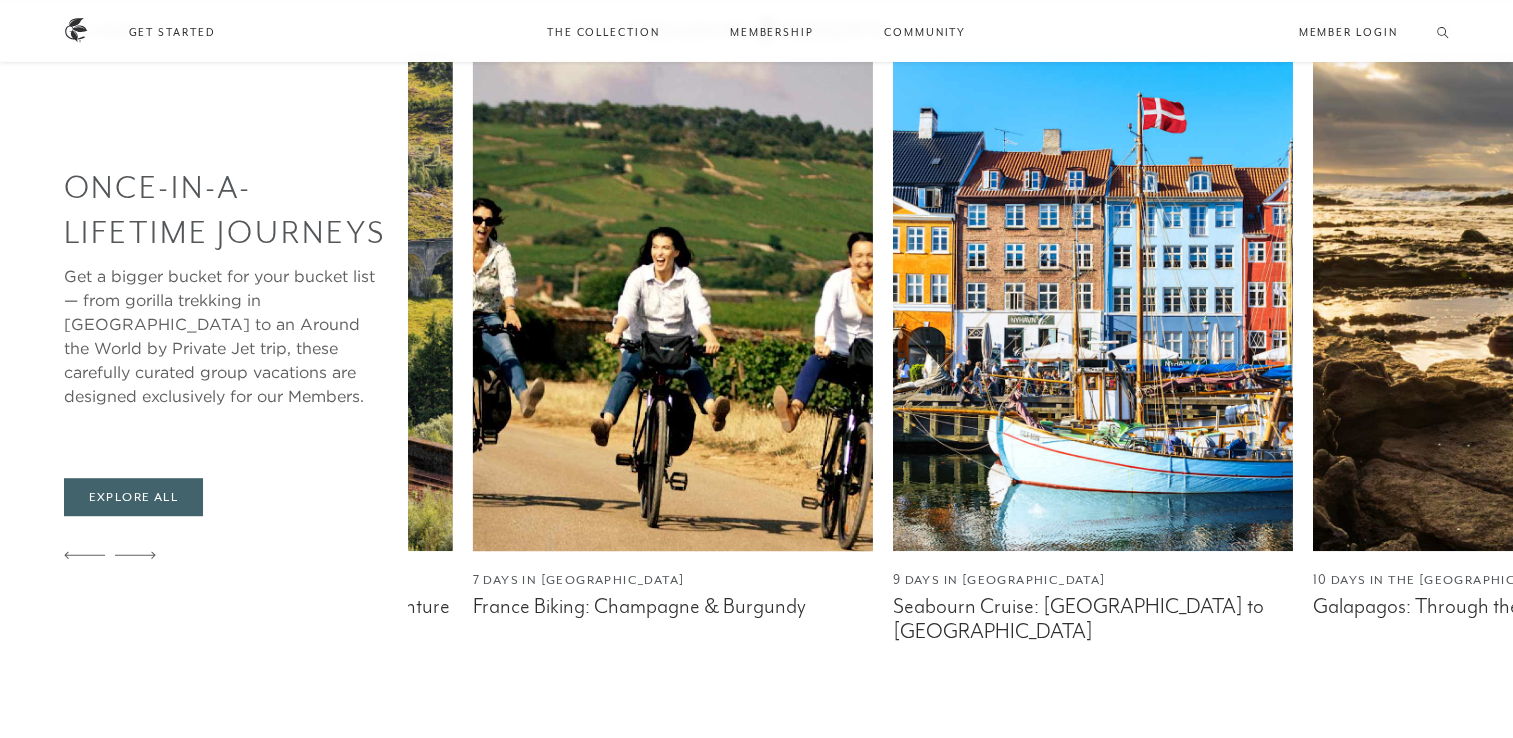 click at bounding box center [673, 301] 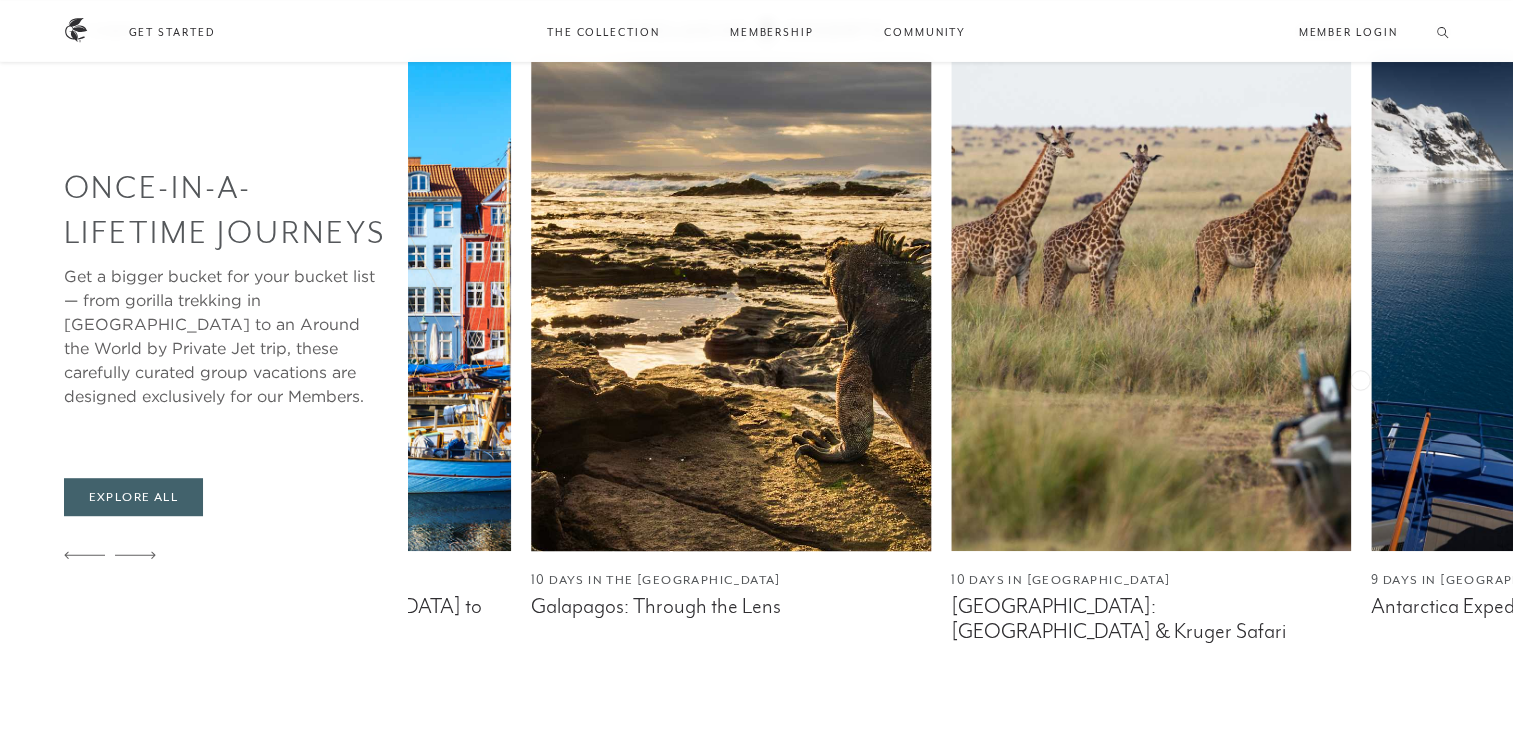 click at bounding box center (731, 301) 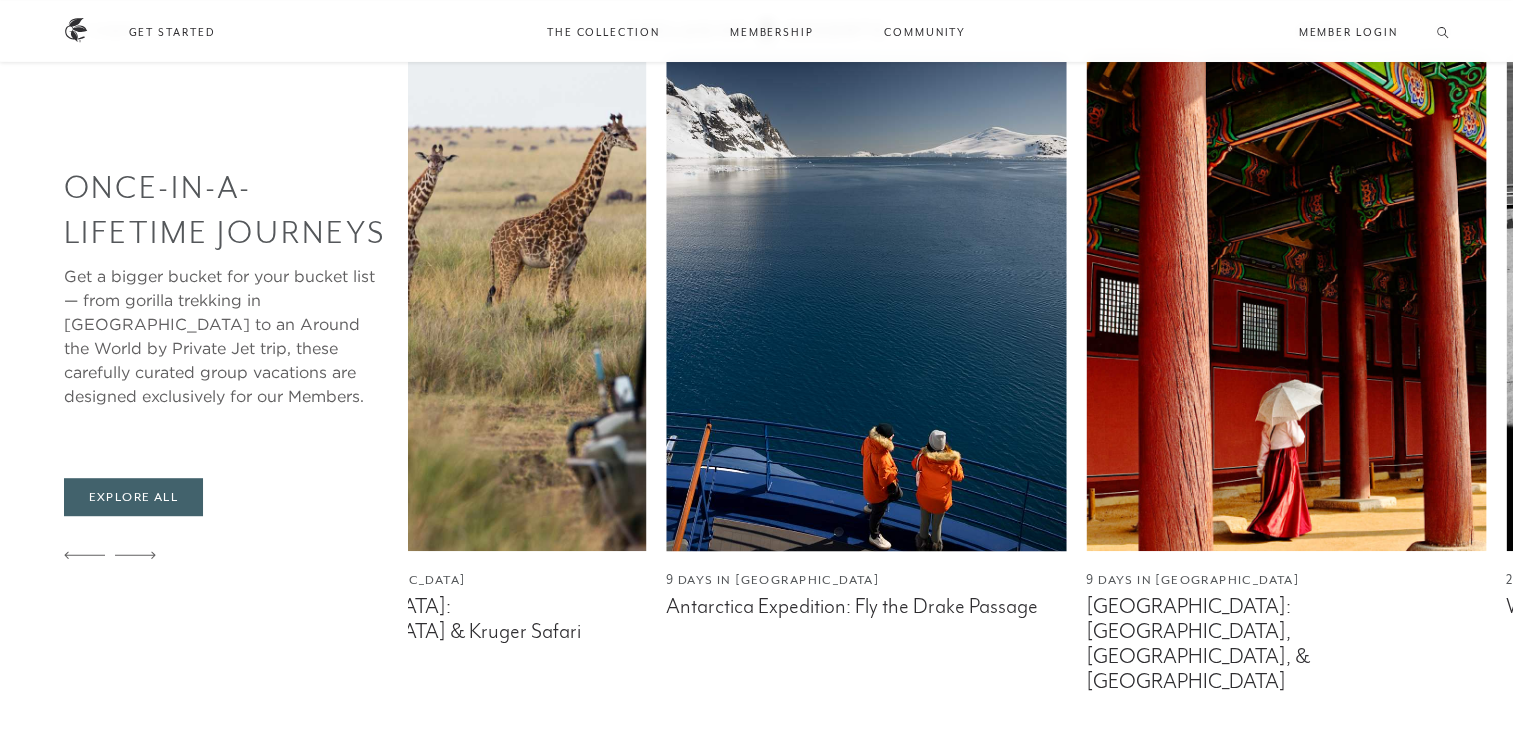 click at bounding box center (866, 301) 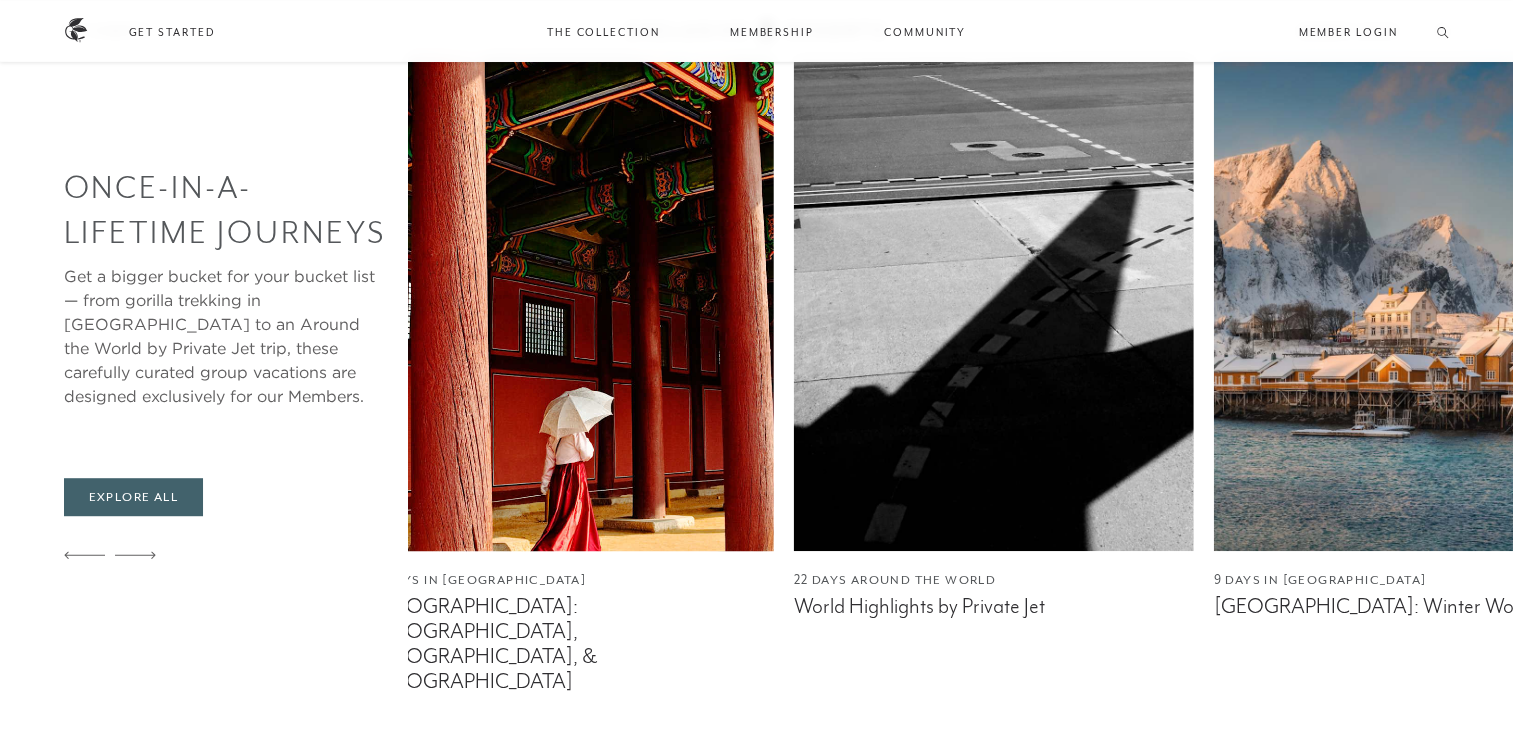 click at bounding box center (573, 301) 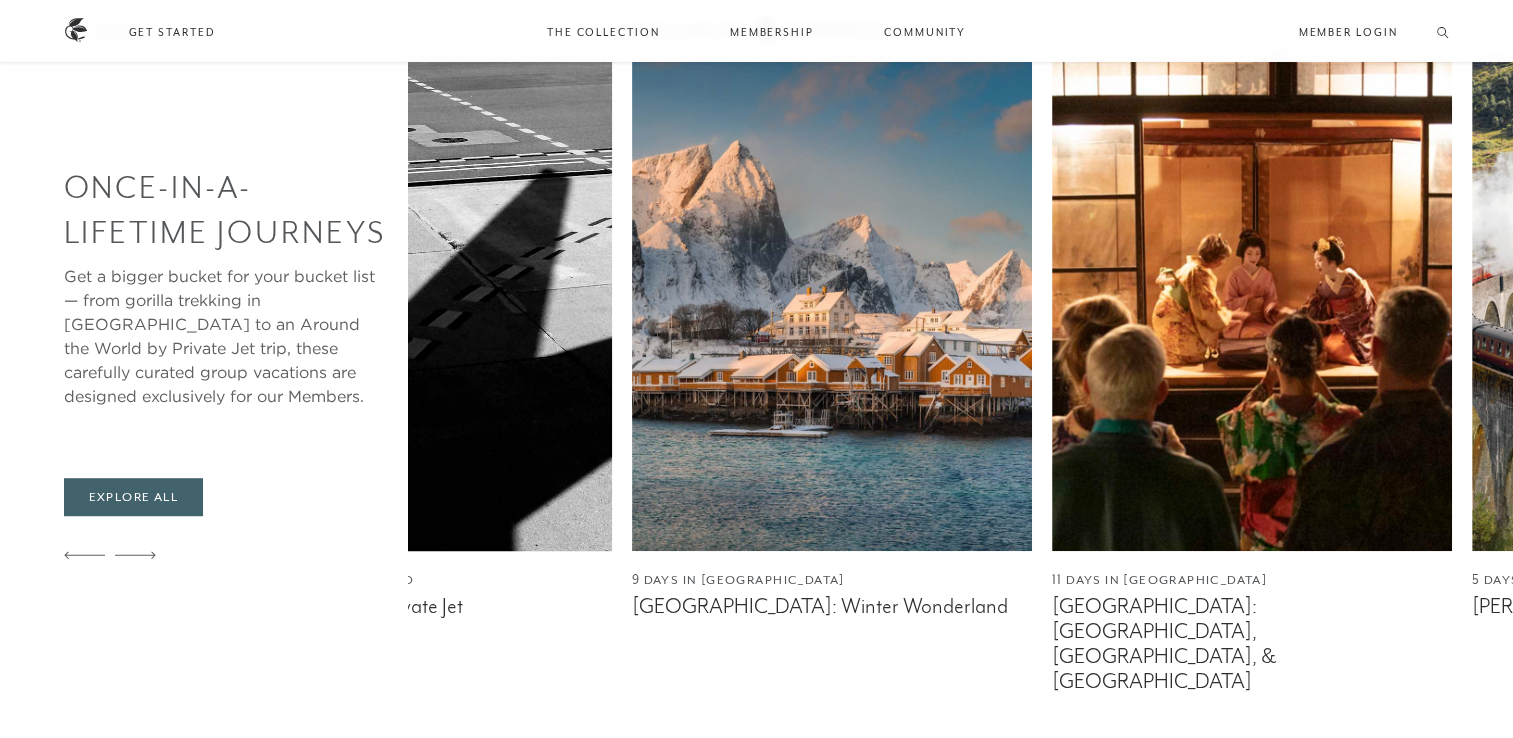 click at bounding box center [412, 301] 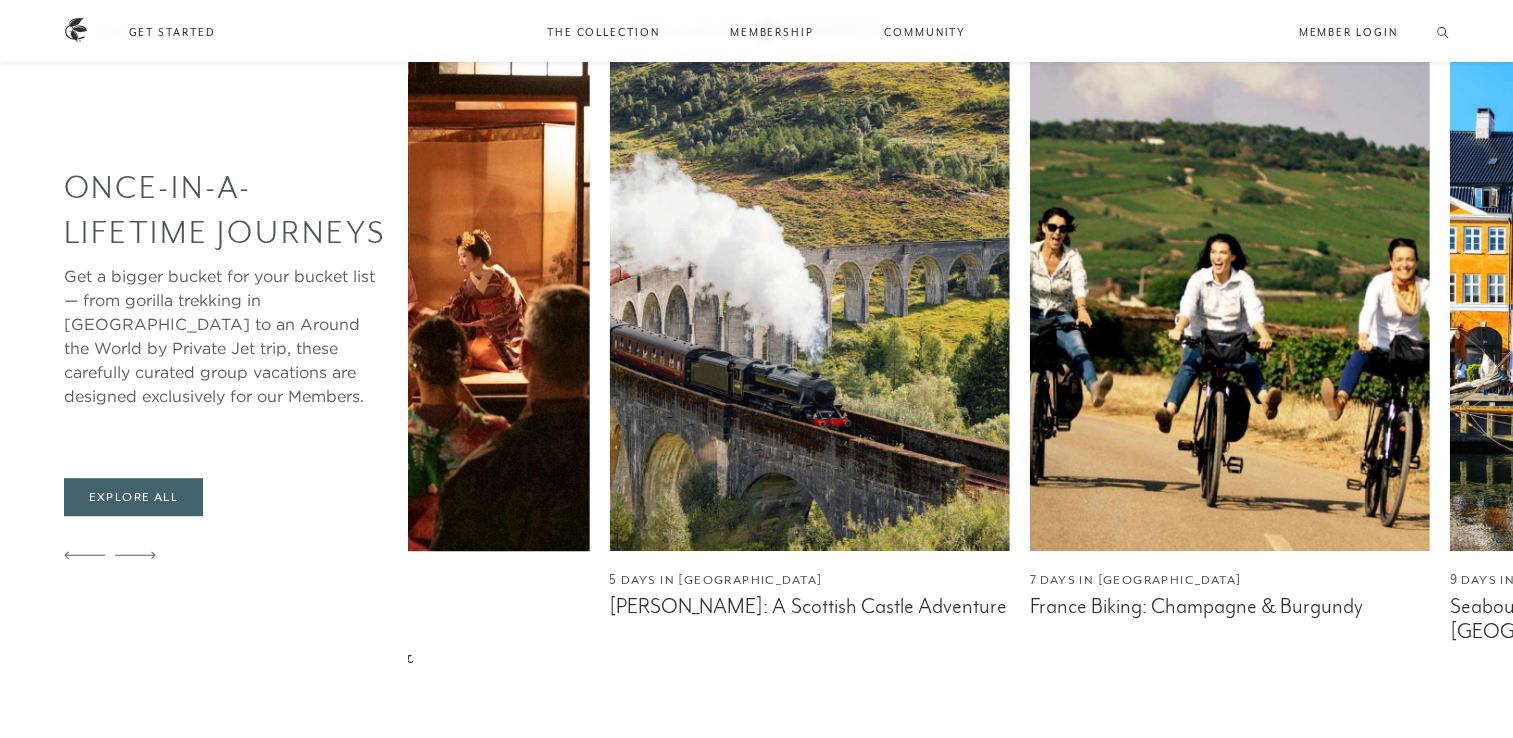 click at bounding box center [389, 301] 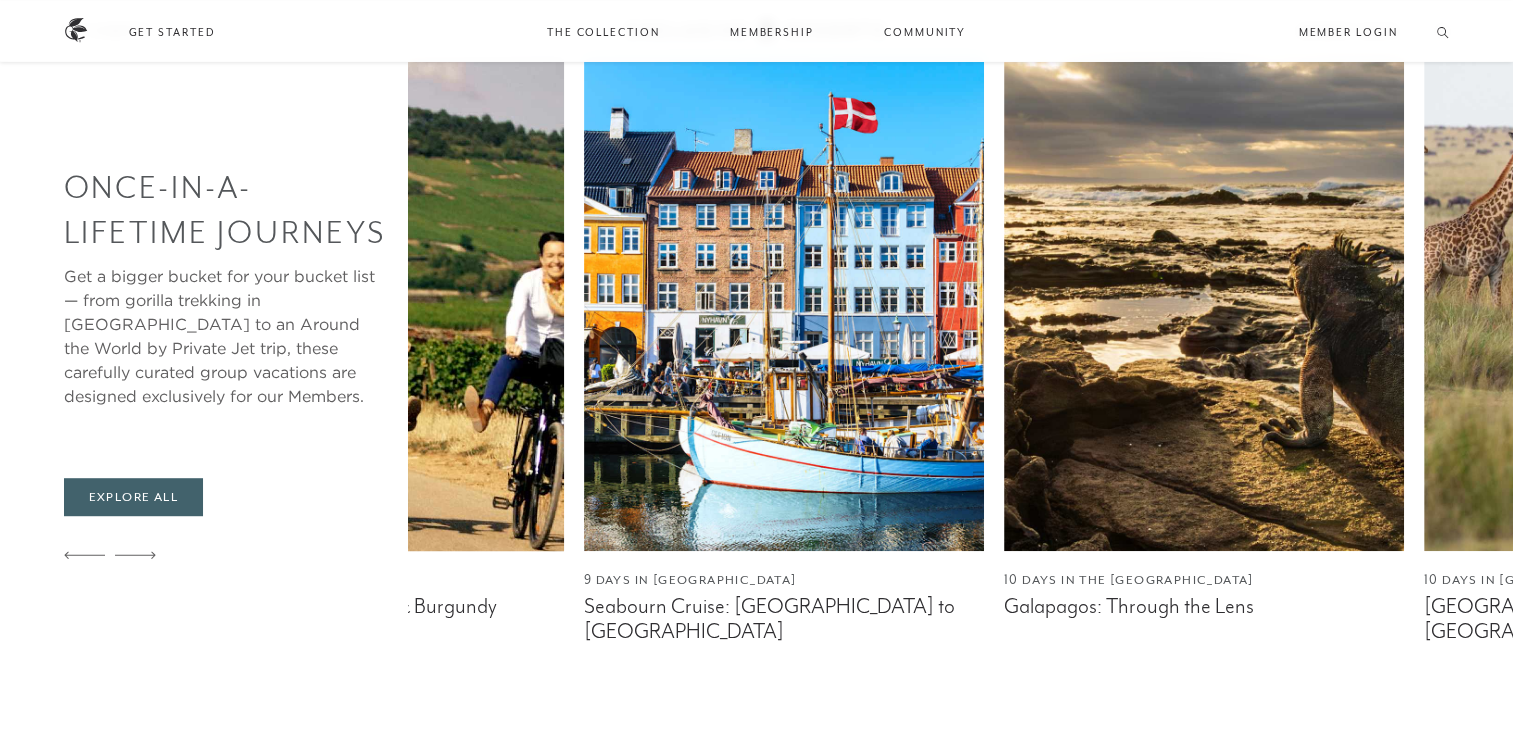 click at bounding box center [364, 301] 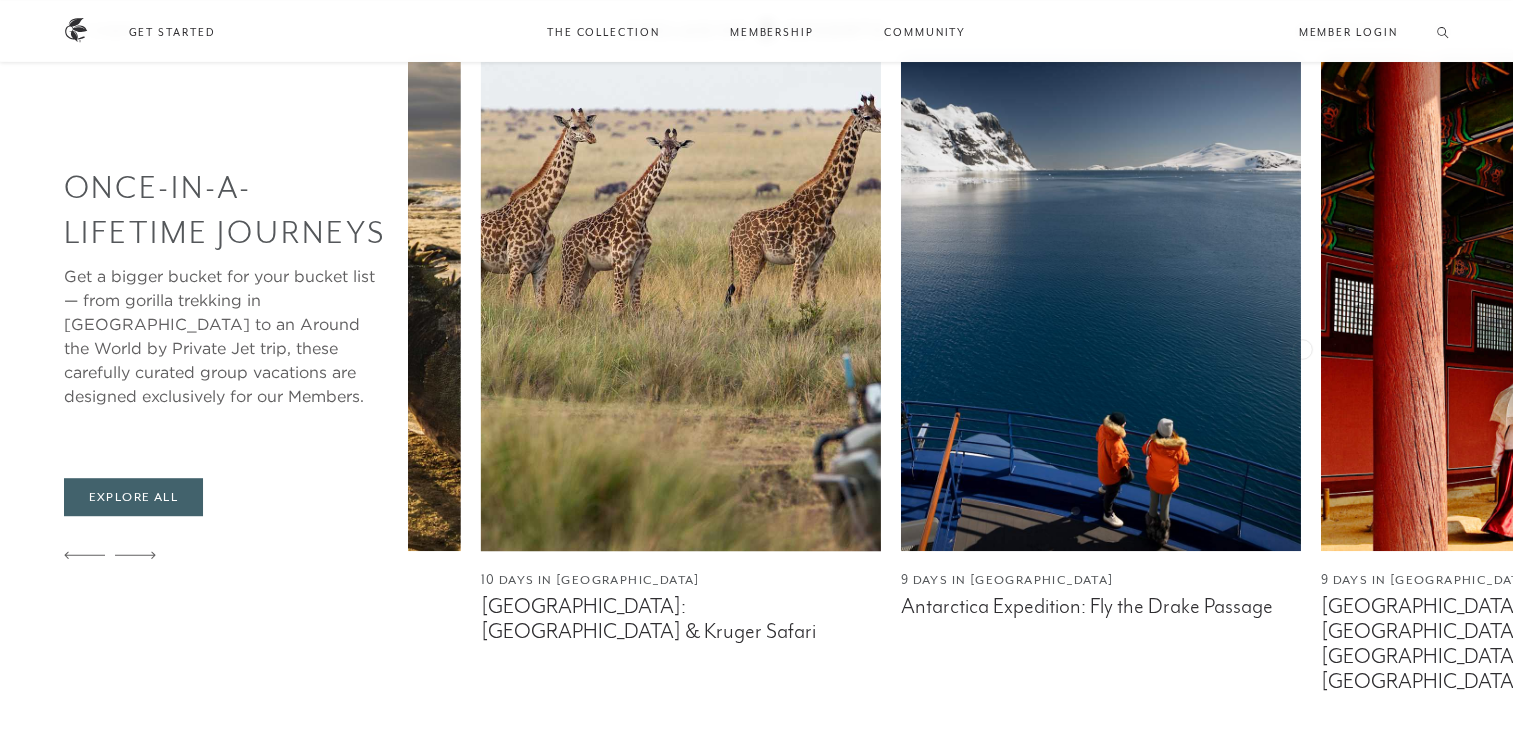 click at bounding box center (681, 301) 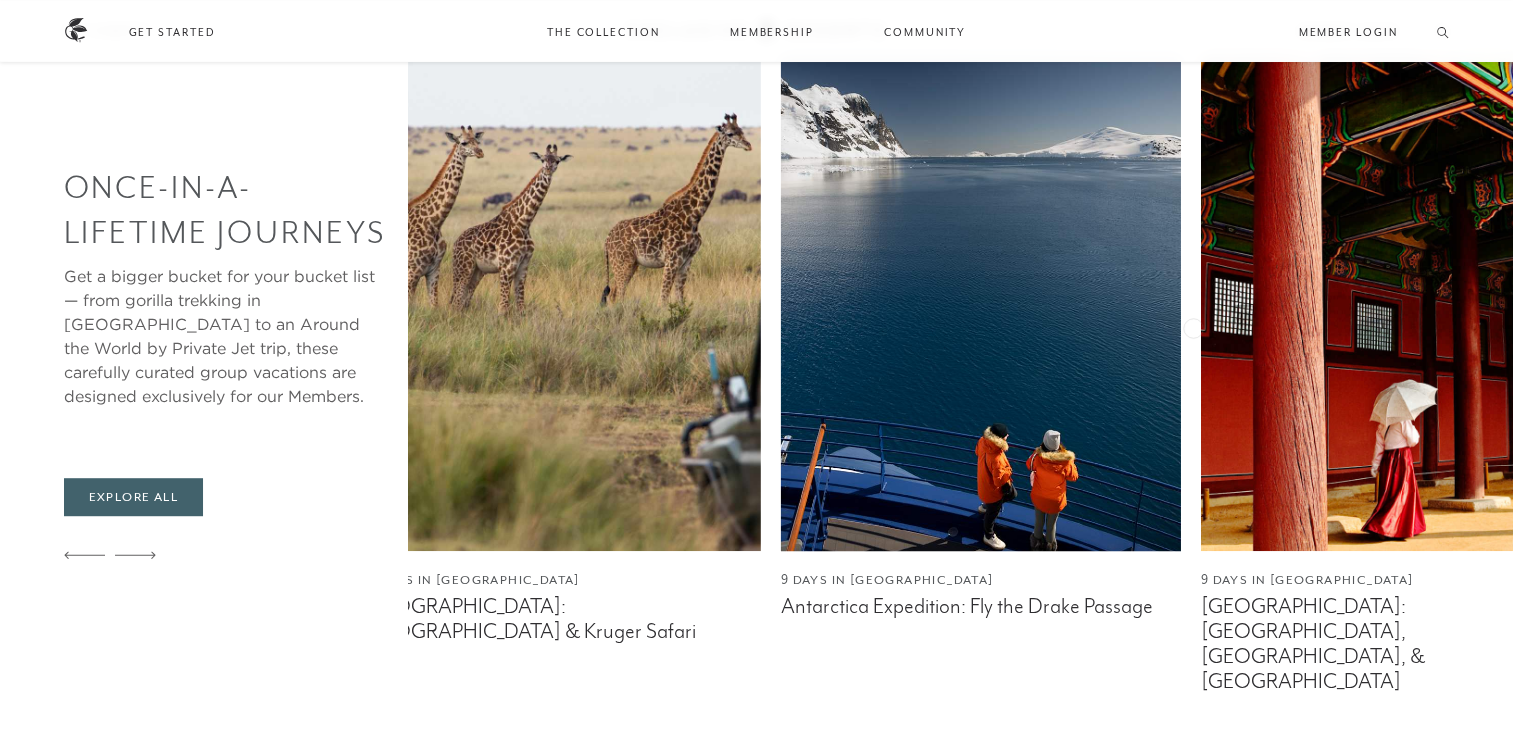click at bounding box center (981, 301) 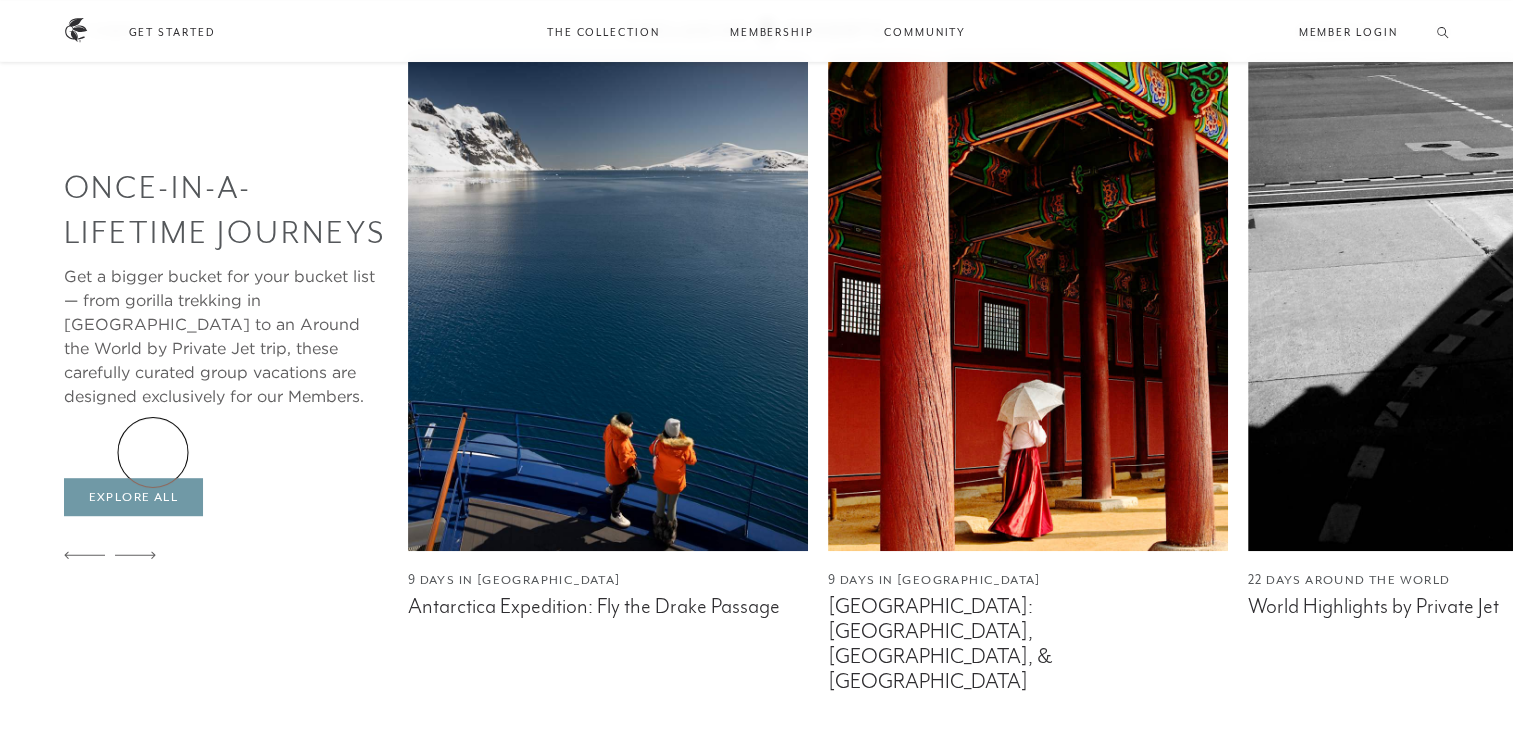 click on "Explore All" at bounding box center [133, 497] 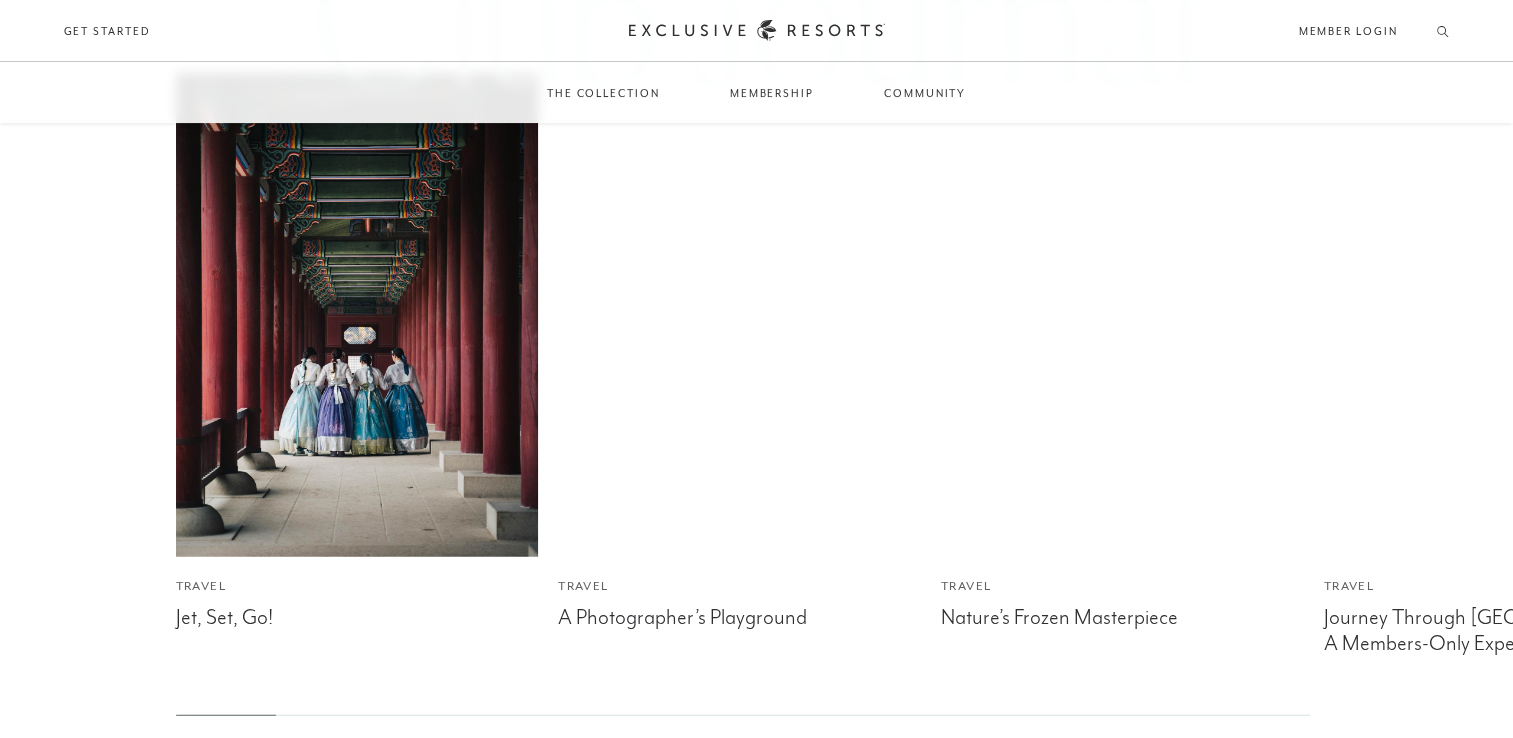 scroll, scrollTop: 4947, scrollLeft: 0, axis: vertical 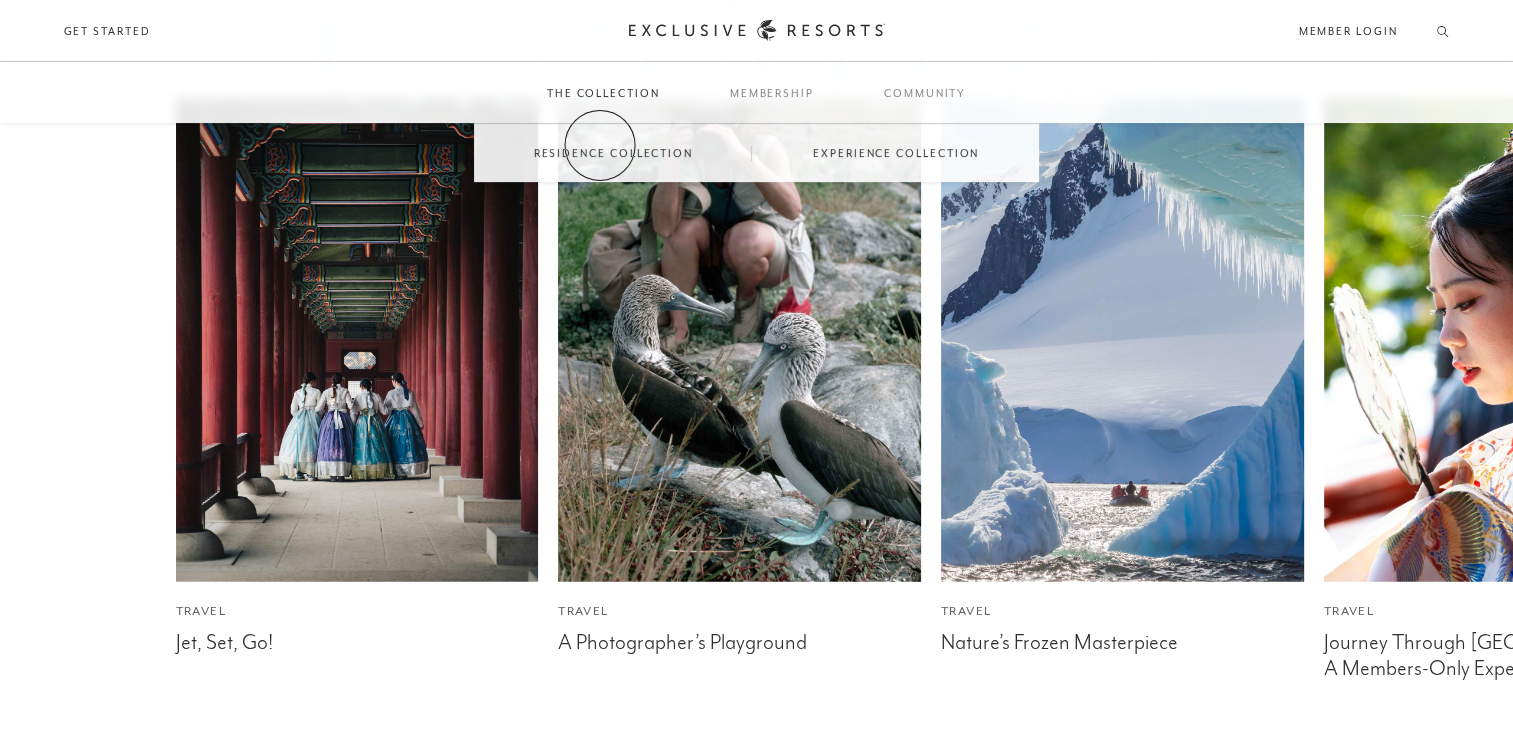click on "Residence Collection" at bounding box center (613, 153) 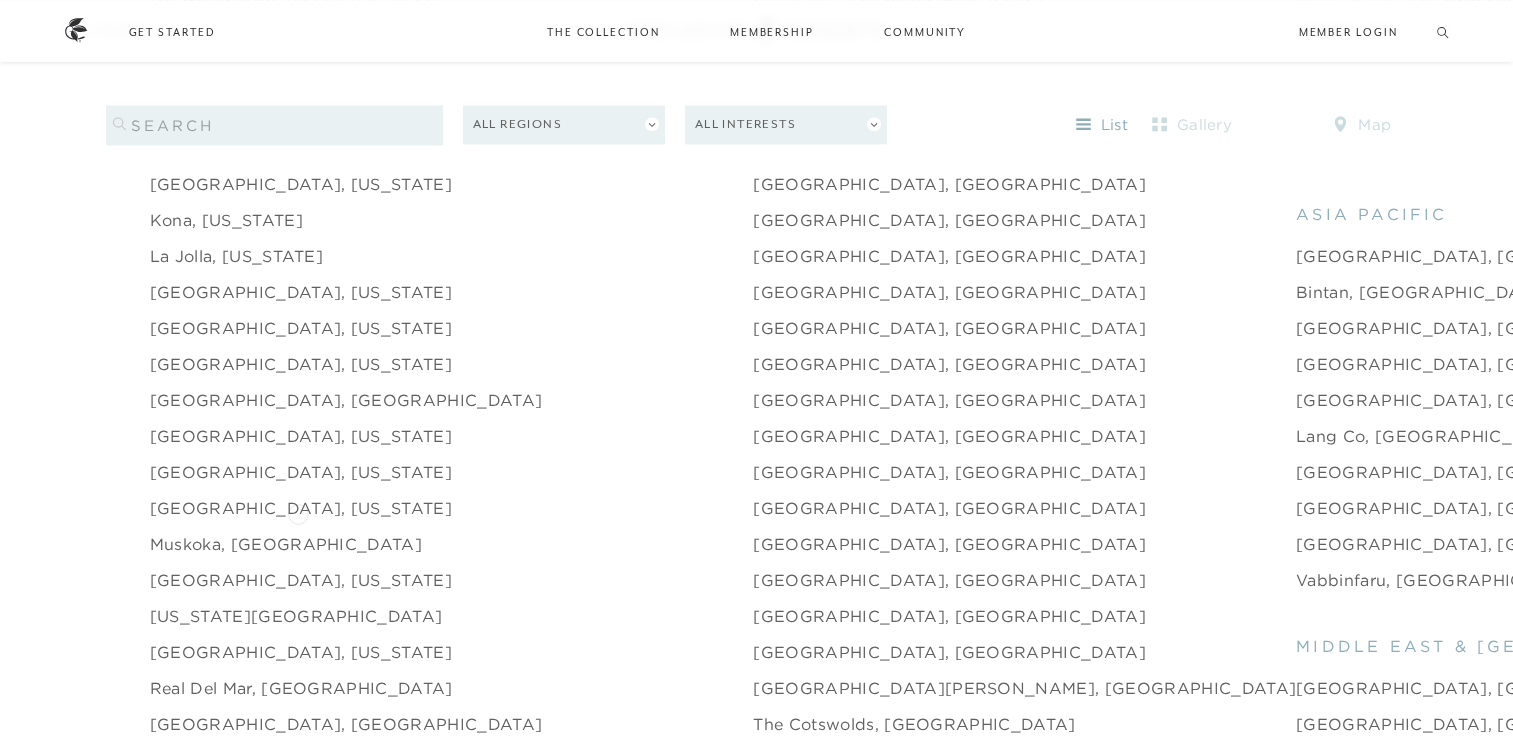 scroll, scrollTop: 2600, scrollLeft: 0, axis: vertical 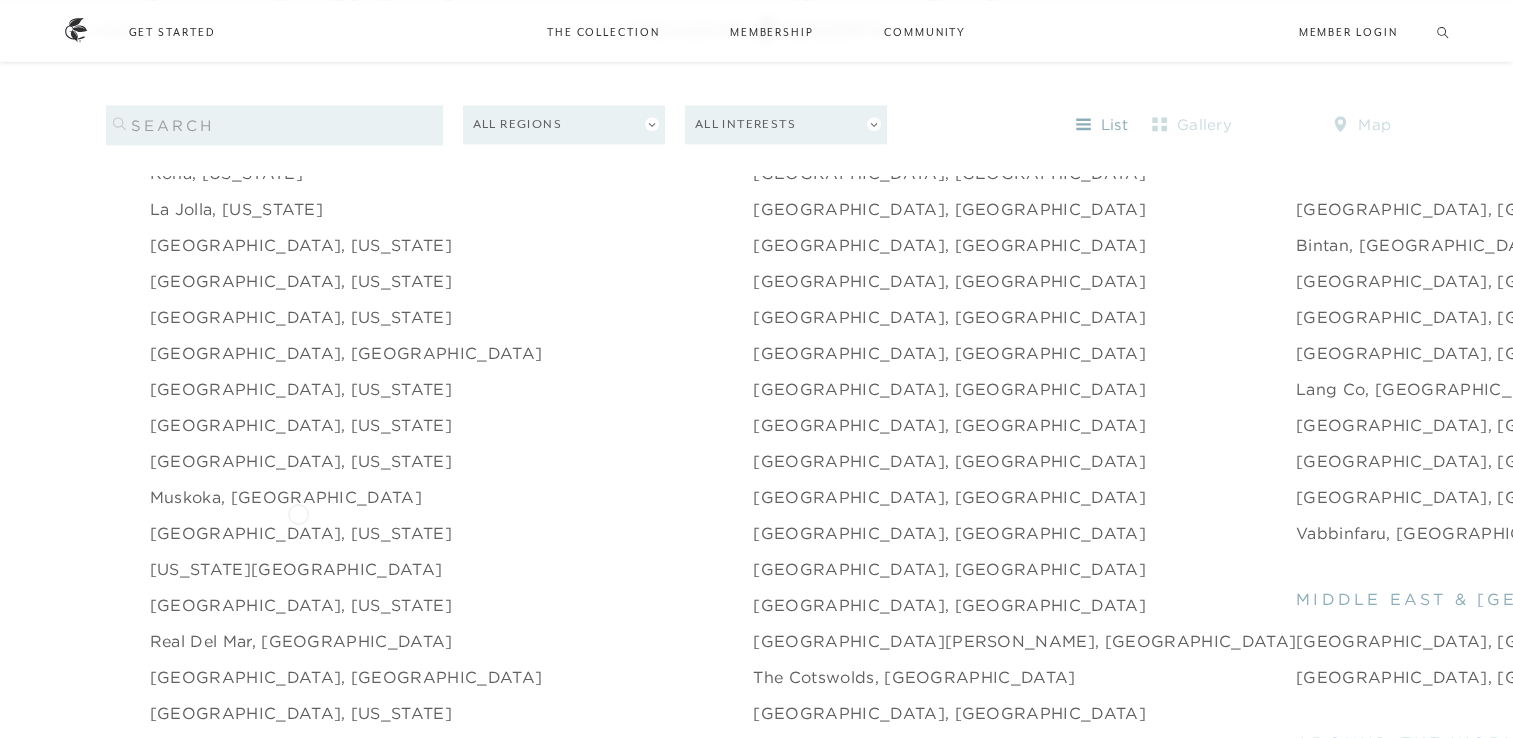click on "[GEOGRAPHIC_DATA], [US_STATE]" at bounding box center [301, 533] 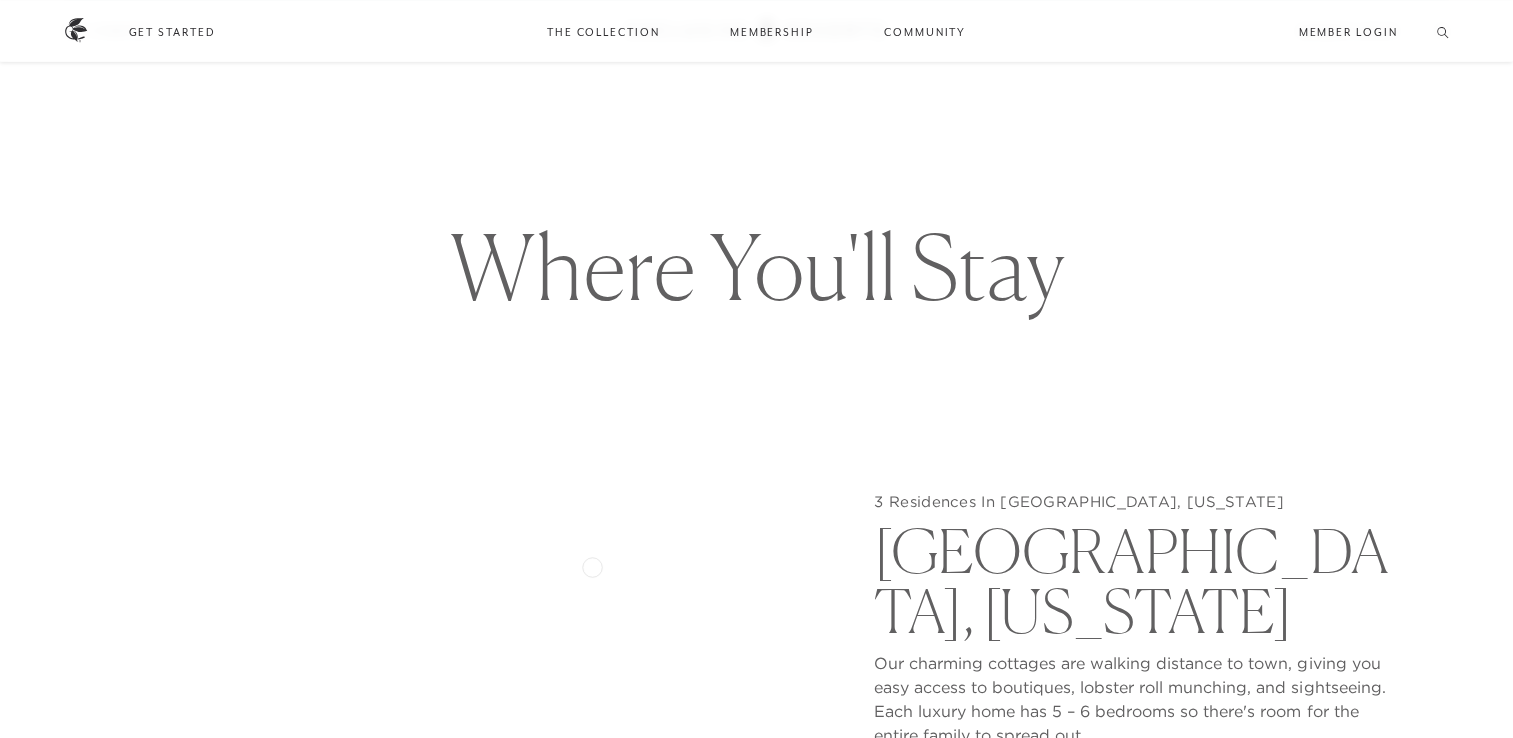 scroll, scrollTop: 1900, scrollLeft: 0, axis: vertical 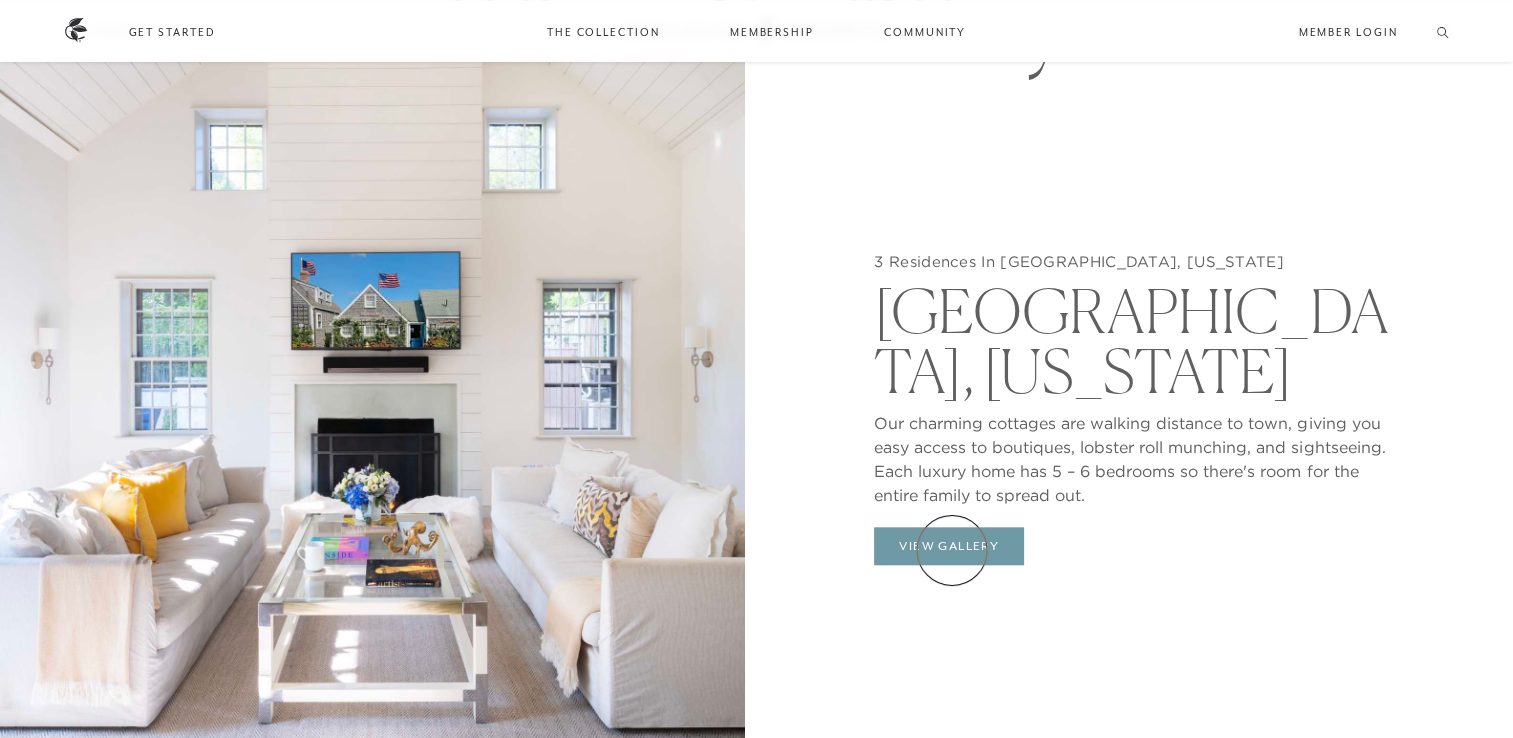 click on "View Gallery" at bounding box center [949, 546] 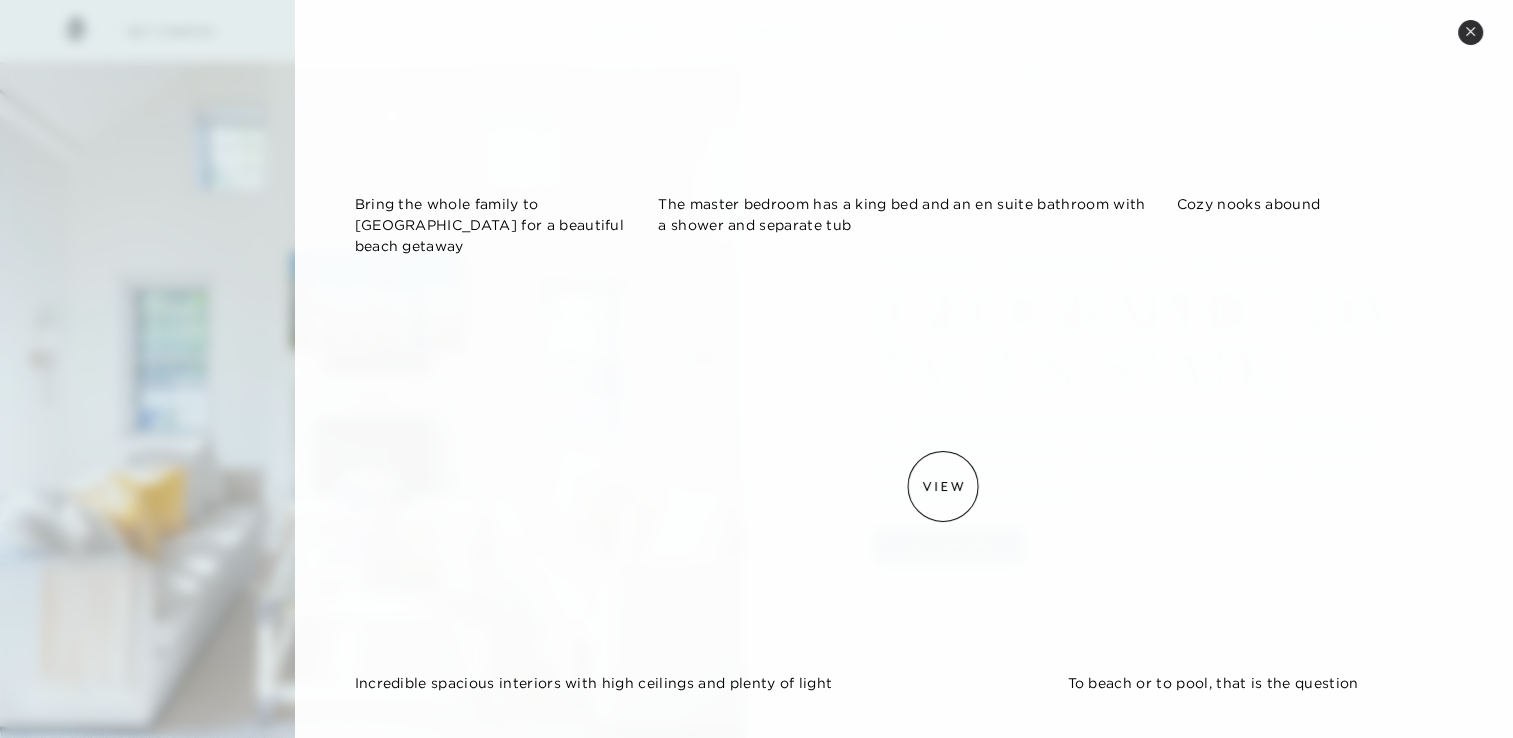 scroll, scrollTop: 2754, scrollLeft: 0, axis: vertical 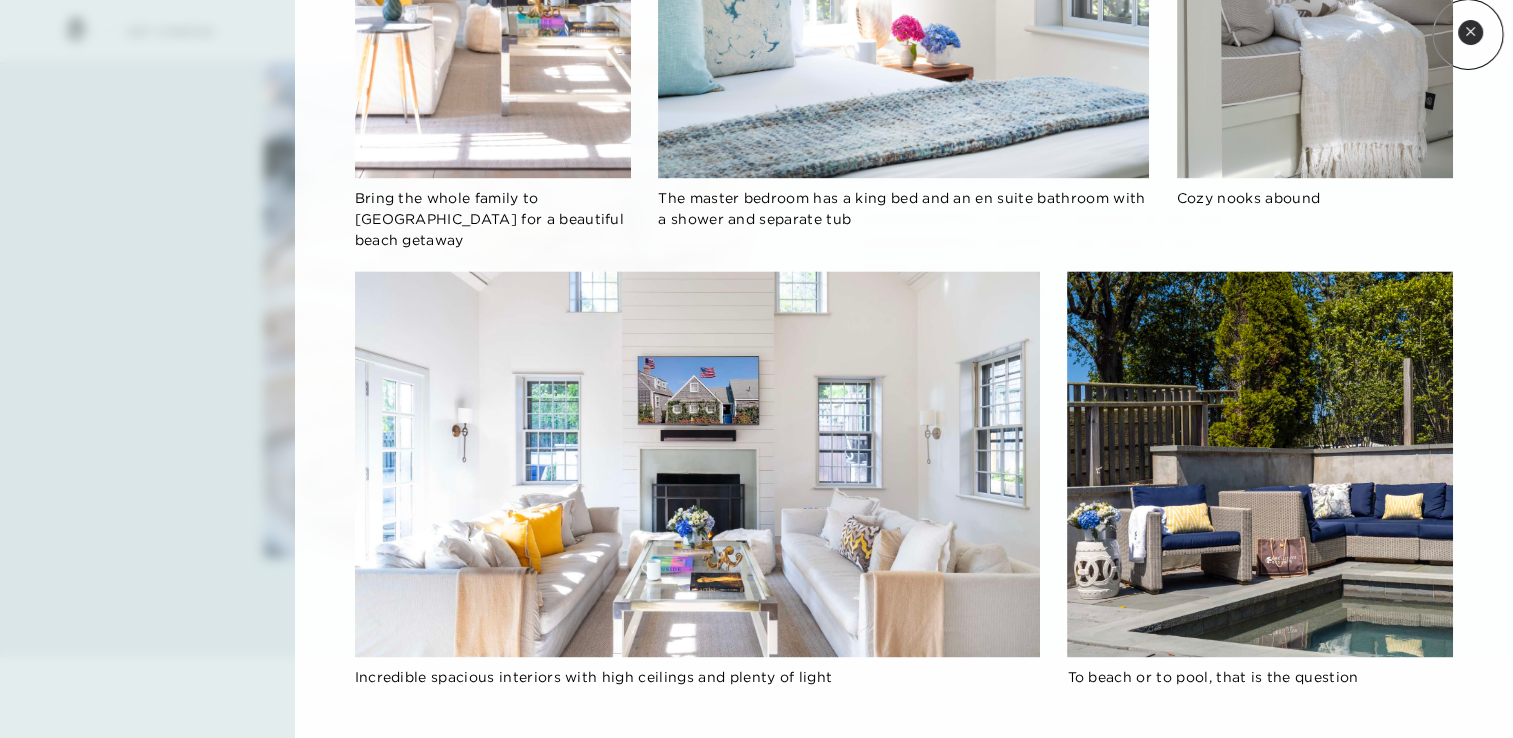 click 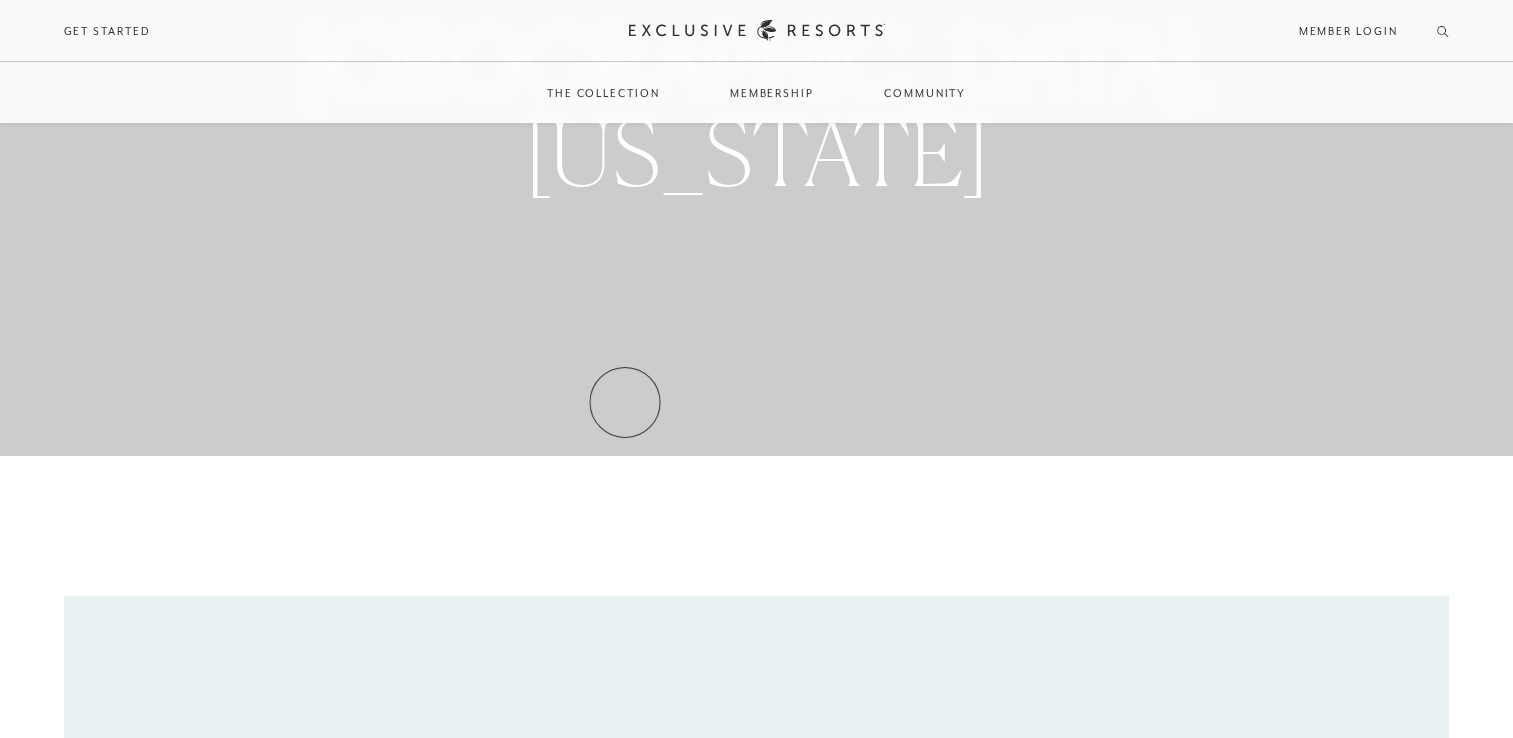 scroll, scrollTop: 0, scrollLeft: 0, axis: both 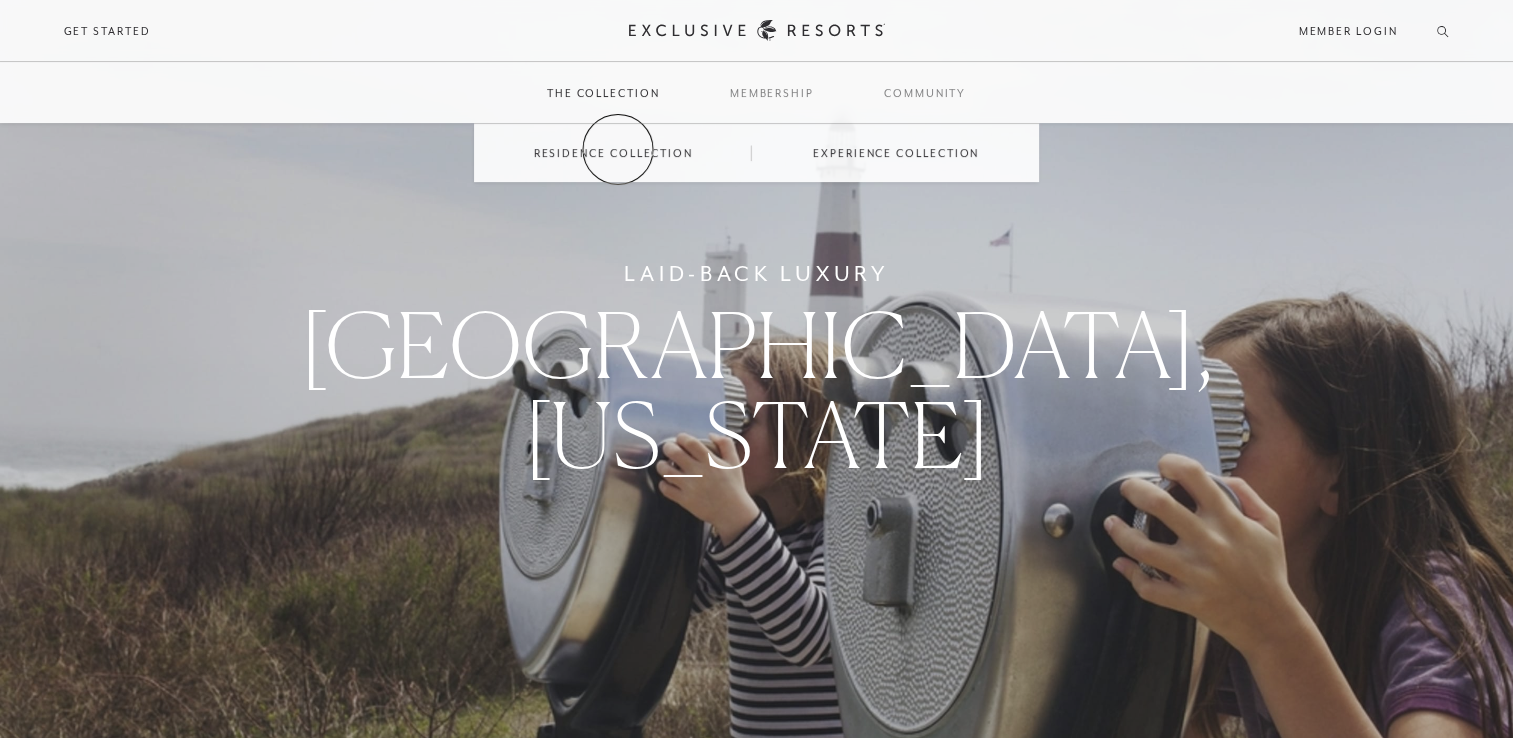 click on "Residence Collection" at bounding box center [613, 153] 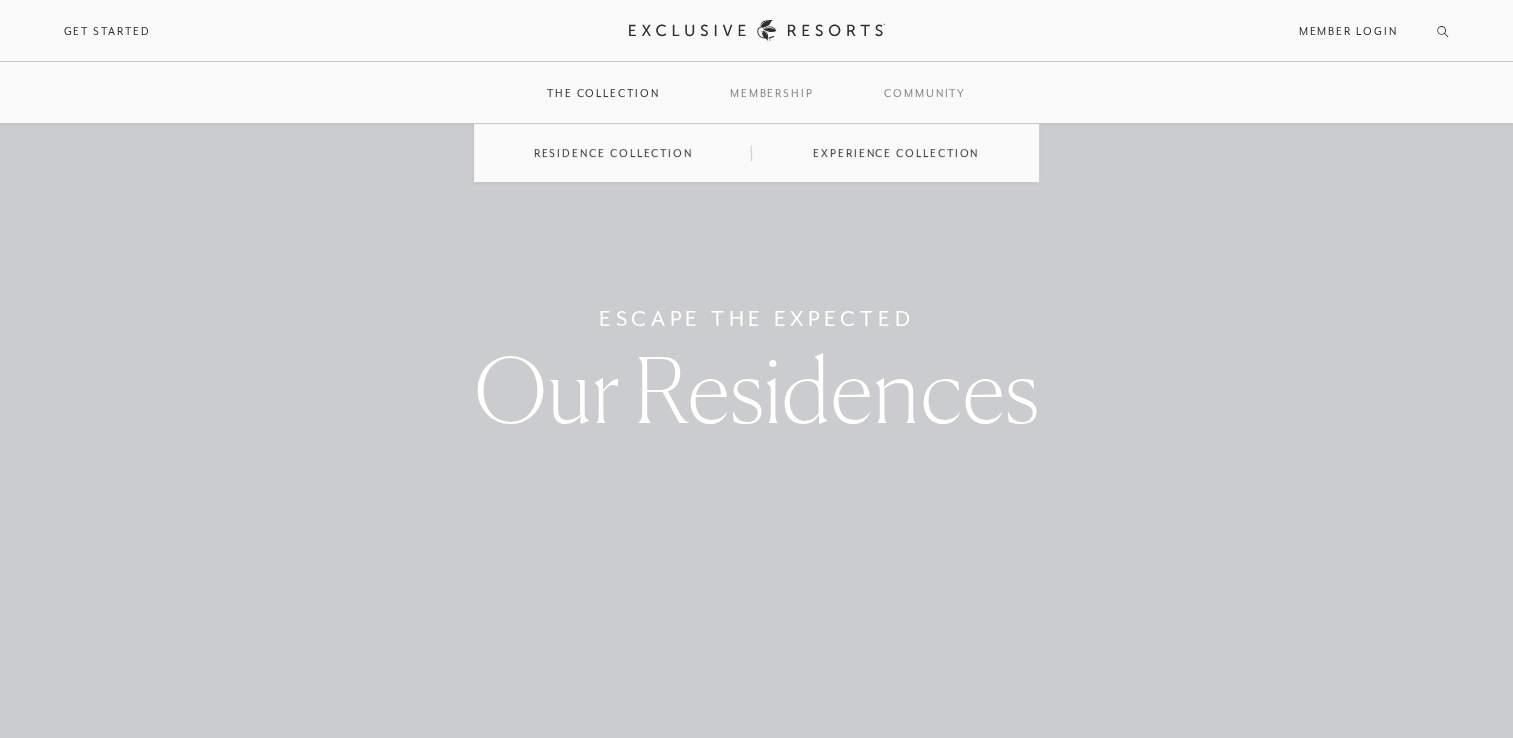 click on "Residence Collection" at bounding box center [613, 153] 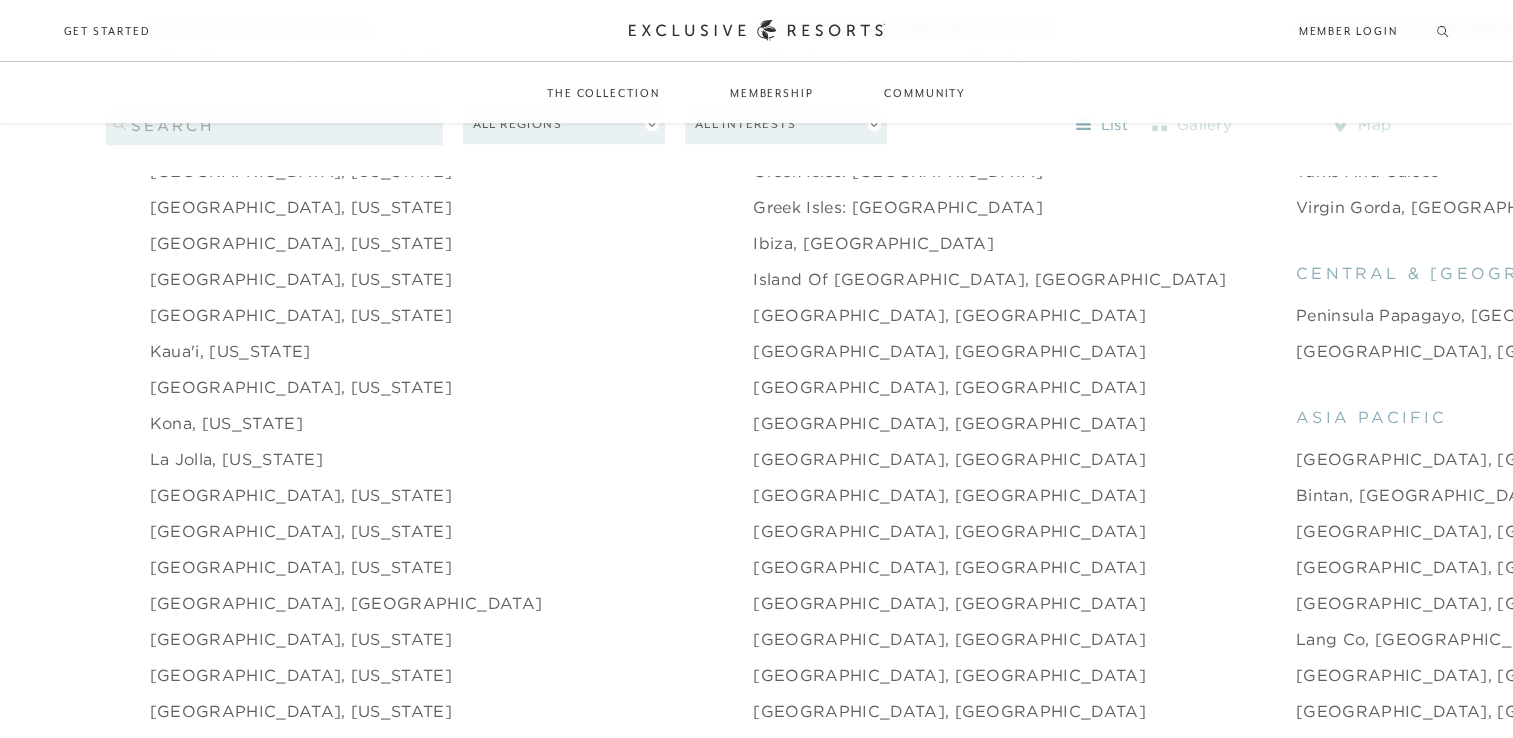 scroll, scrollTop: 2300, scrollLeft: 0, axis: vertical 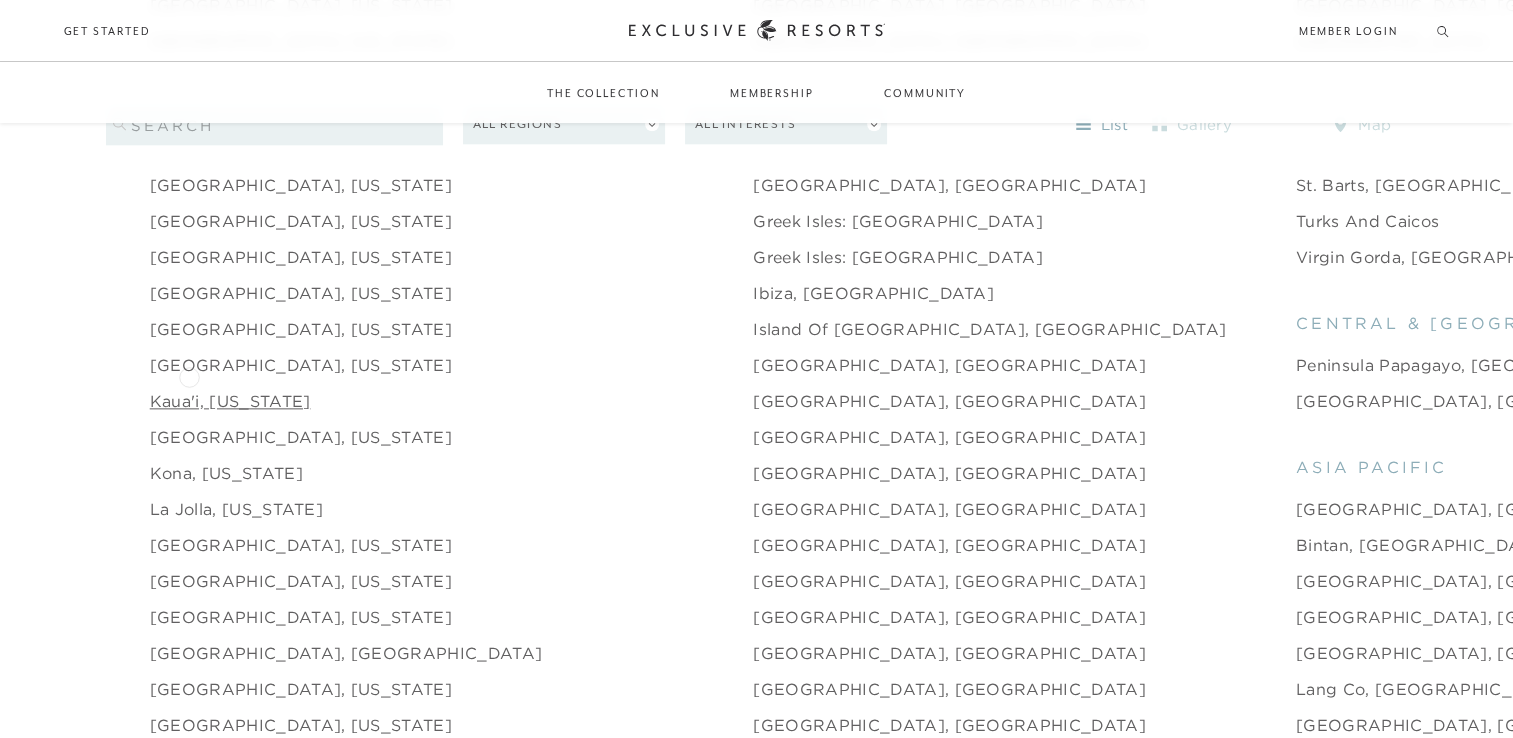click on "Kaua'i, [US_STATE]" at bounding box center (230, 401) 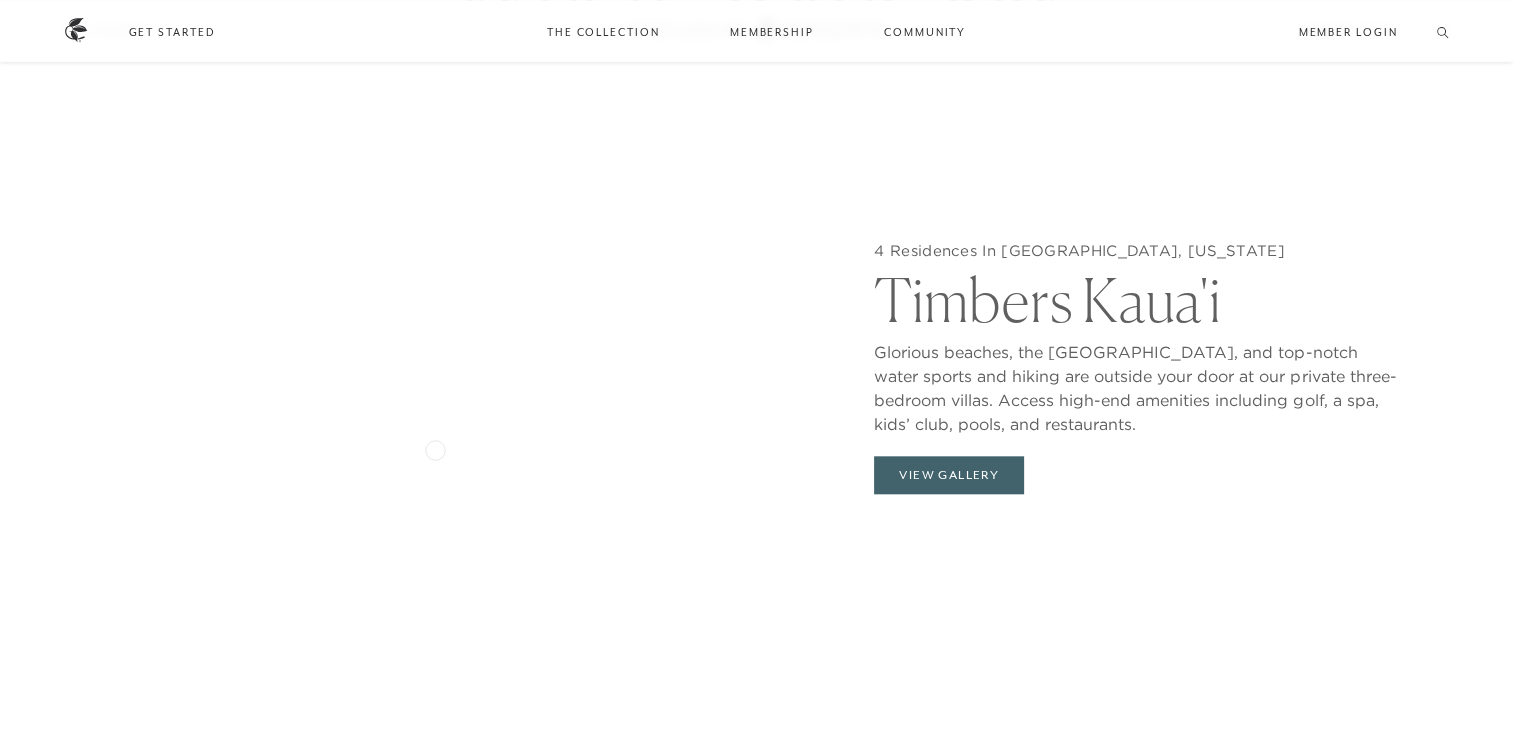 scroll, scrollTop: 2000, scrollLeft: 0, axis: vertical 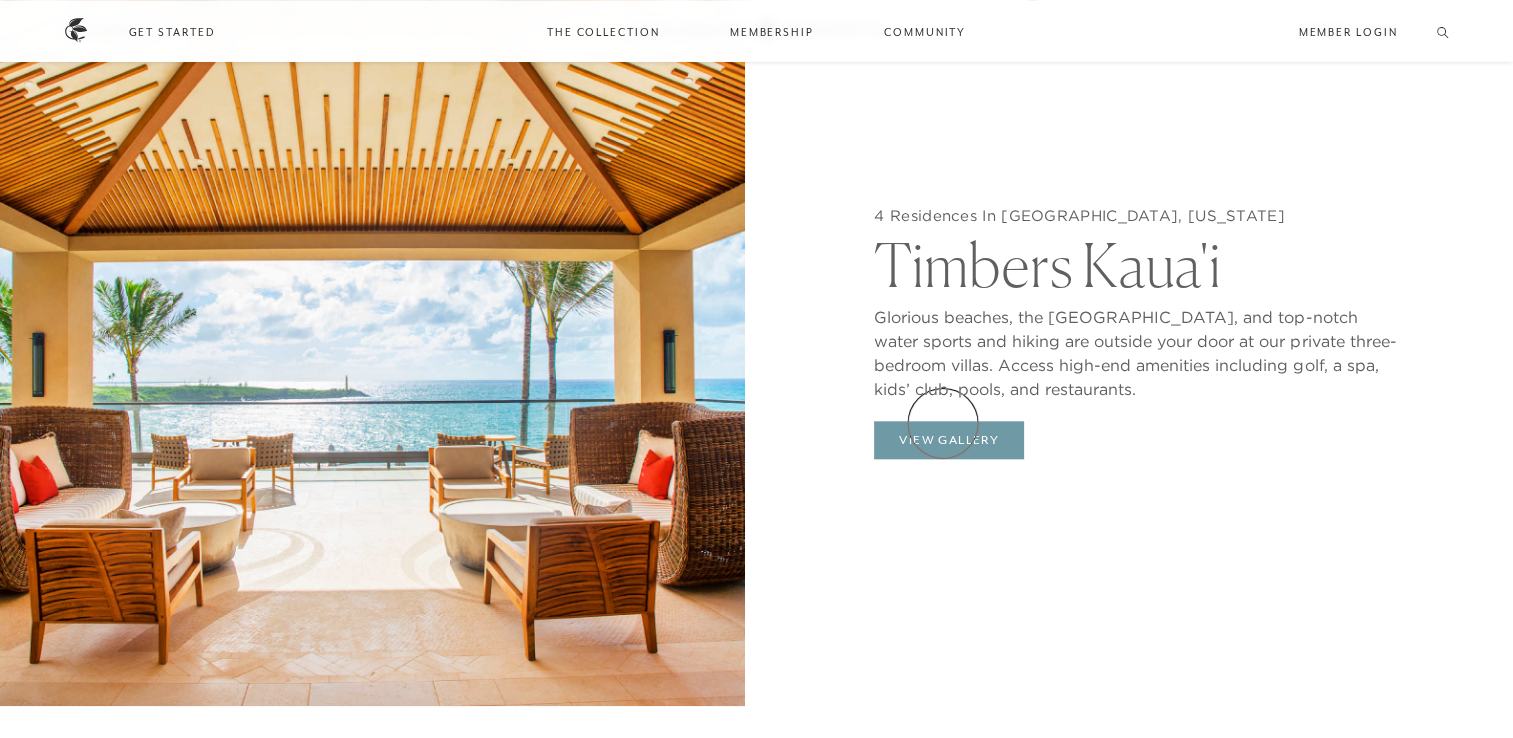 click on "View Gallery" at bounding box center [949, 440] 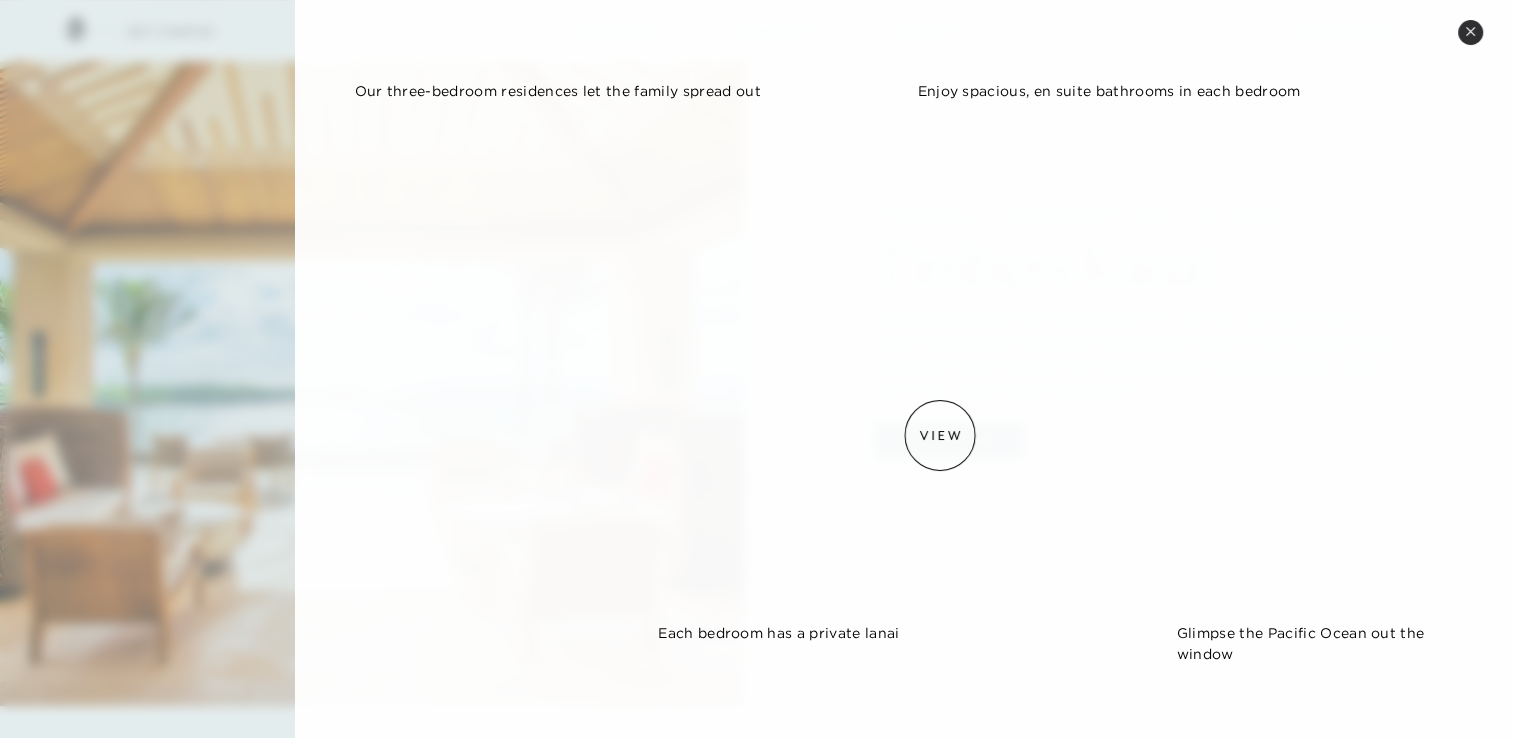 scroll, scrollTop: 908, scrollLeft: 0, axis: vertical 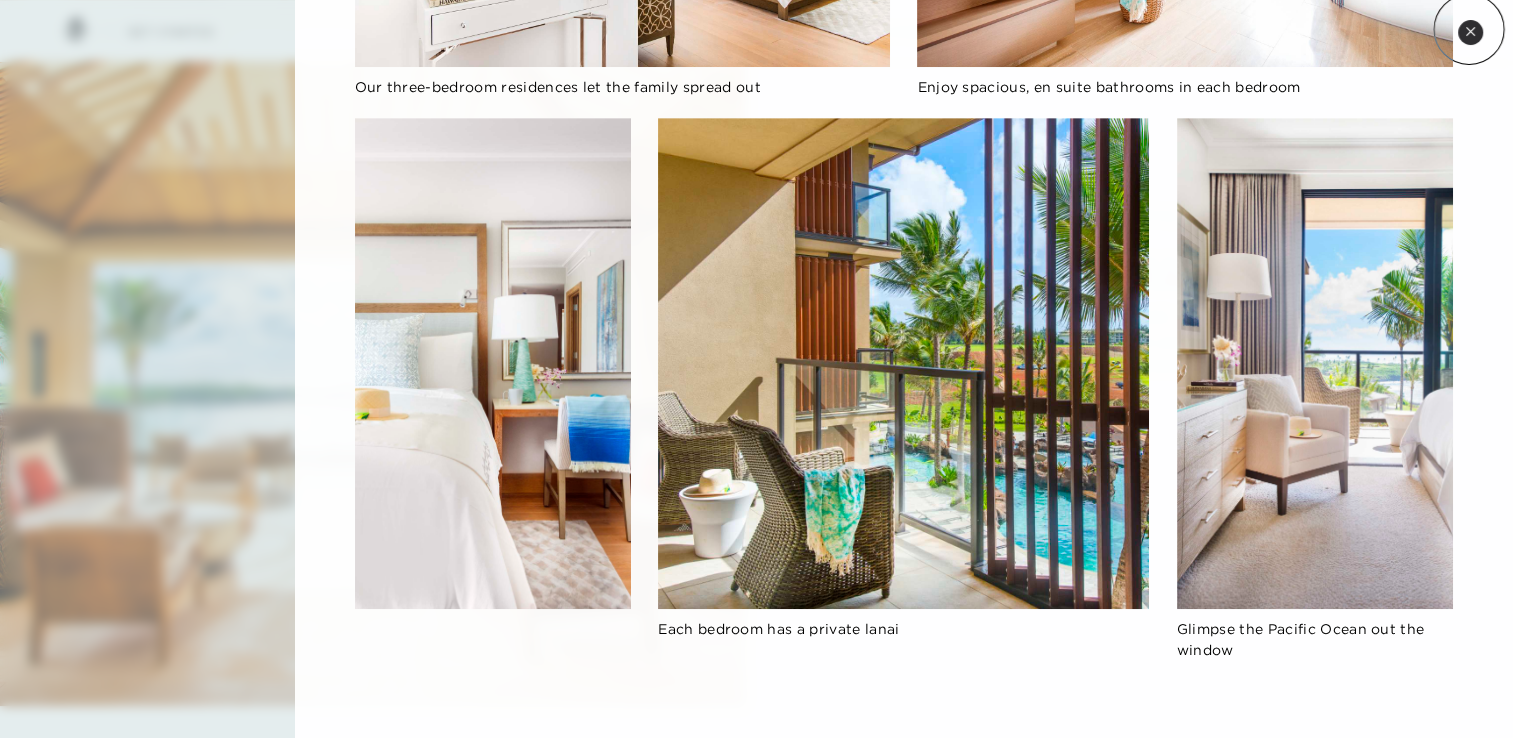 click 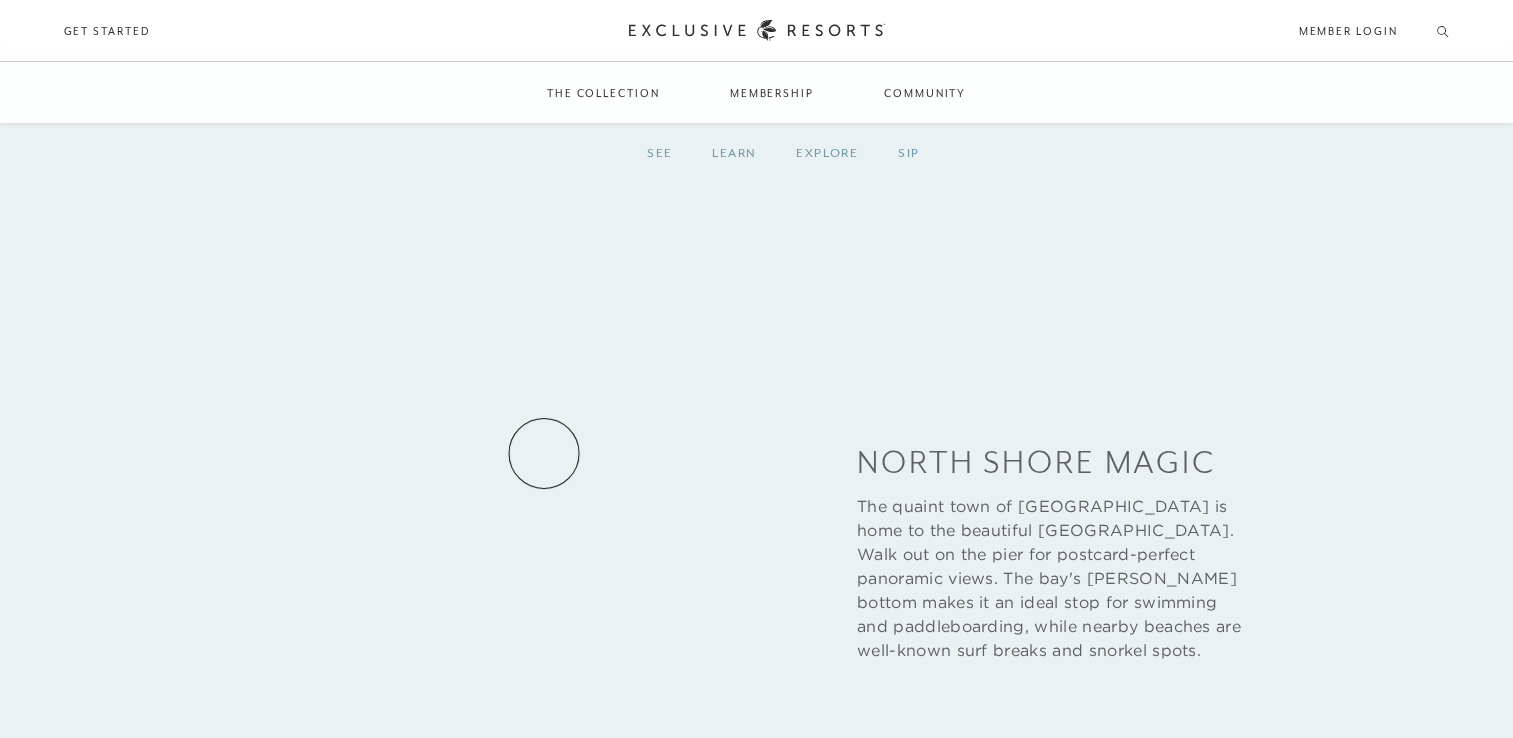 scroll, scrollTop: 2400, scrollLeft: 0, axis: vertical 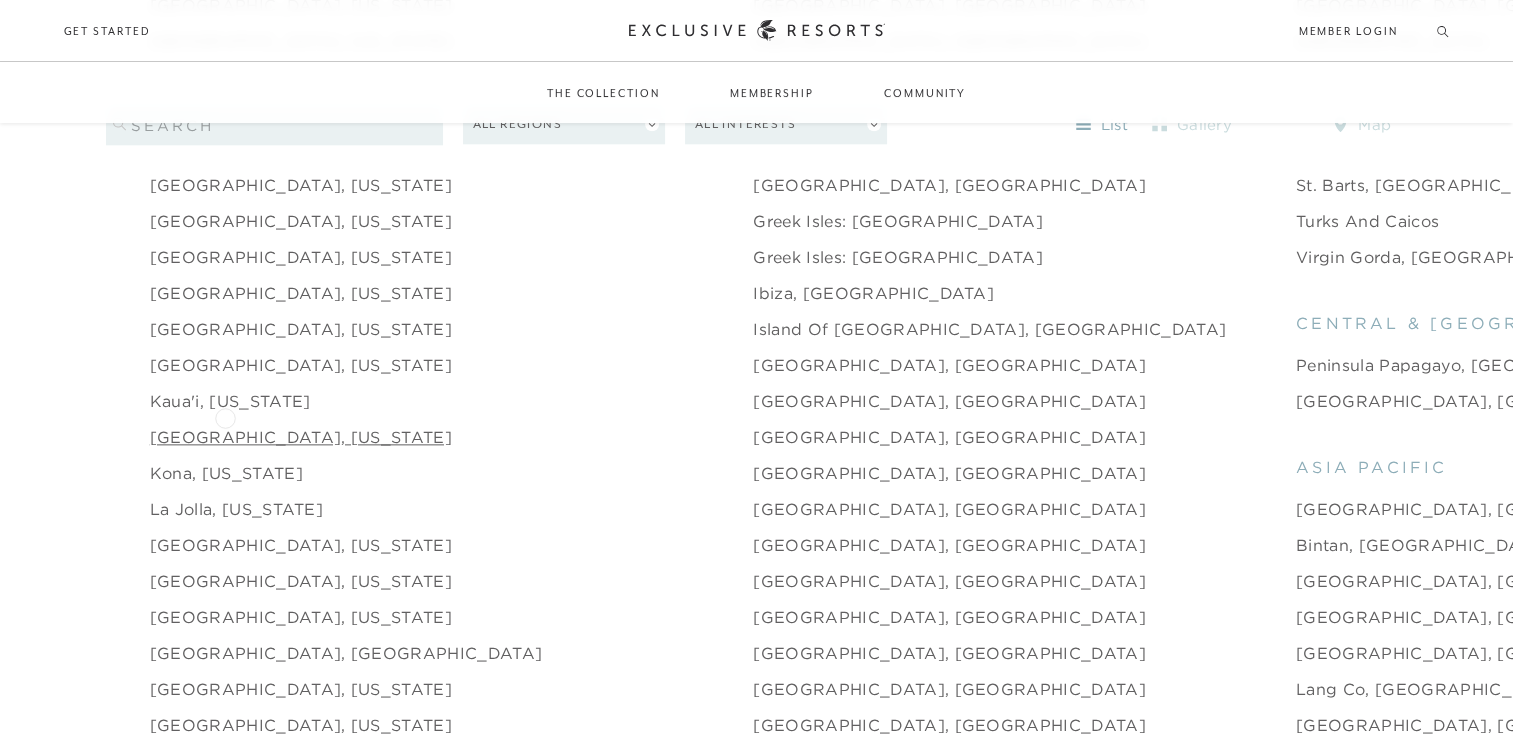 click on "[GEOGRAPHIC_DATA], [US_STATE]" at bounding box center (301, 437) 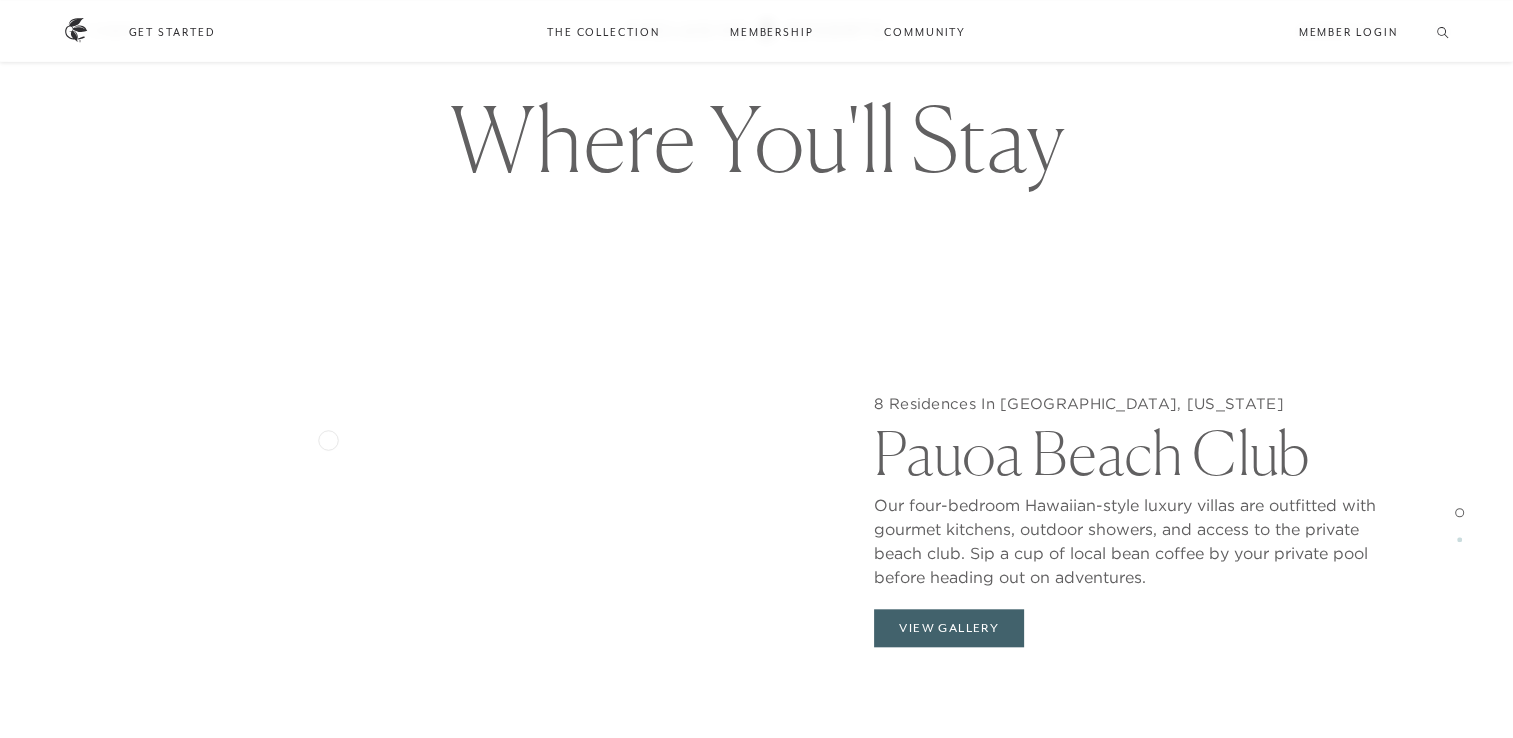 scroll, scrollTop: 1800, scrollLeft: 0, axis: vertical 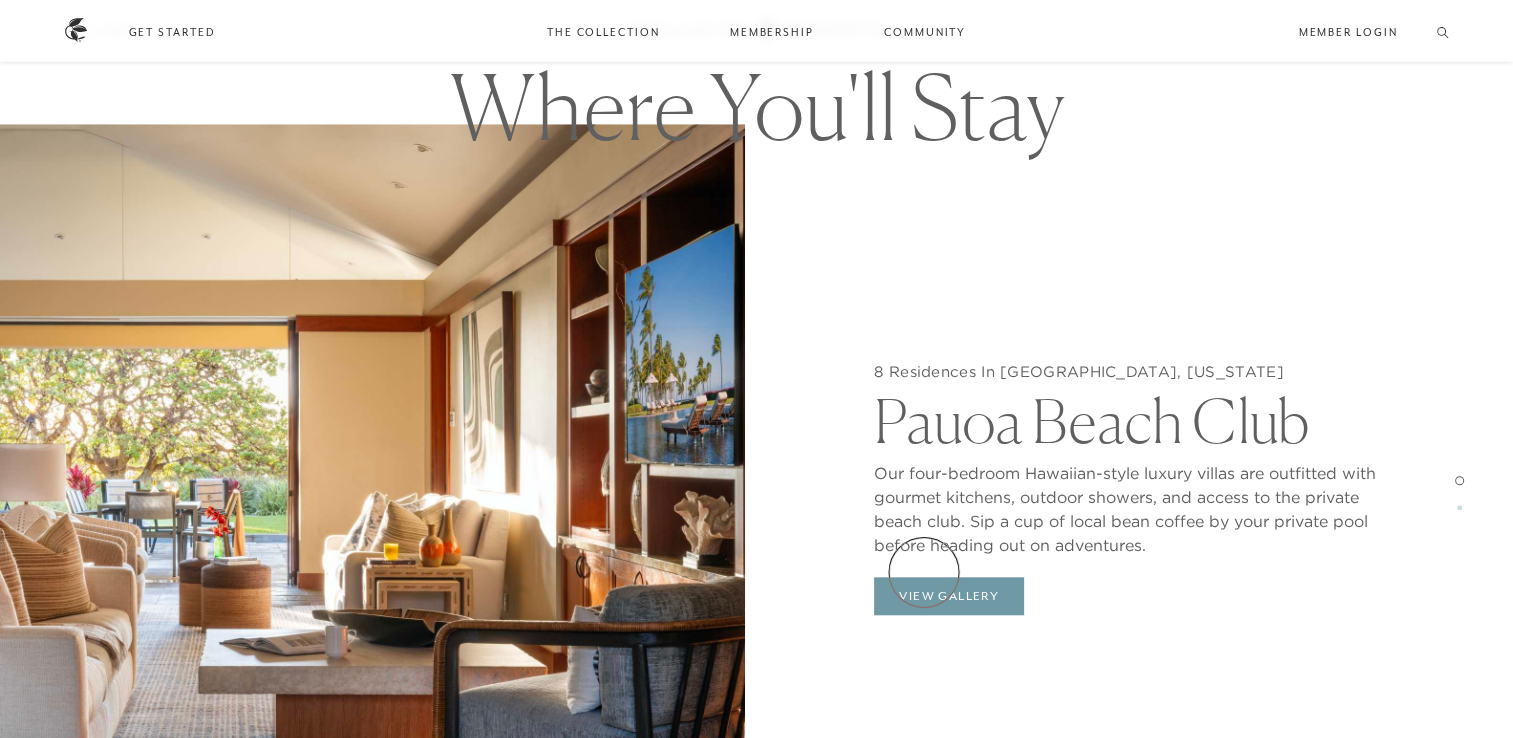 click on "View Gallery" at bounding box center (949, 596) 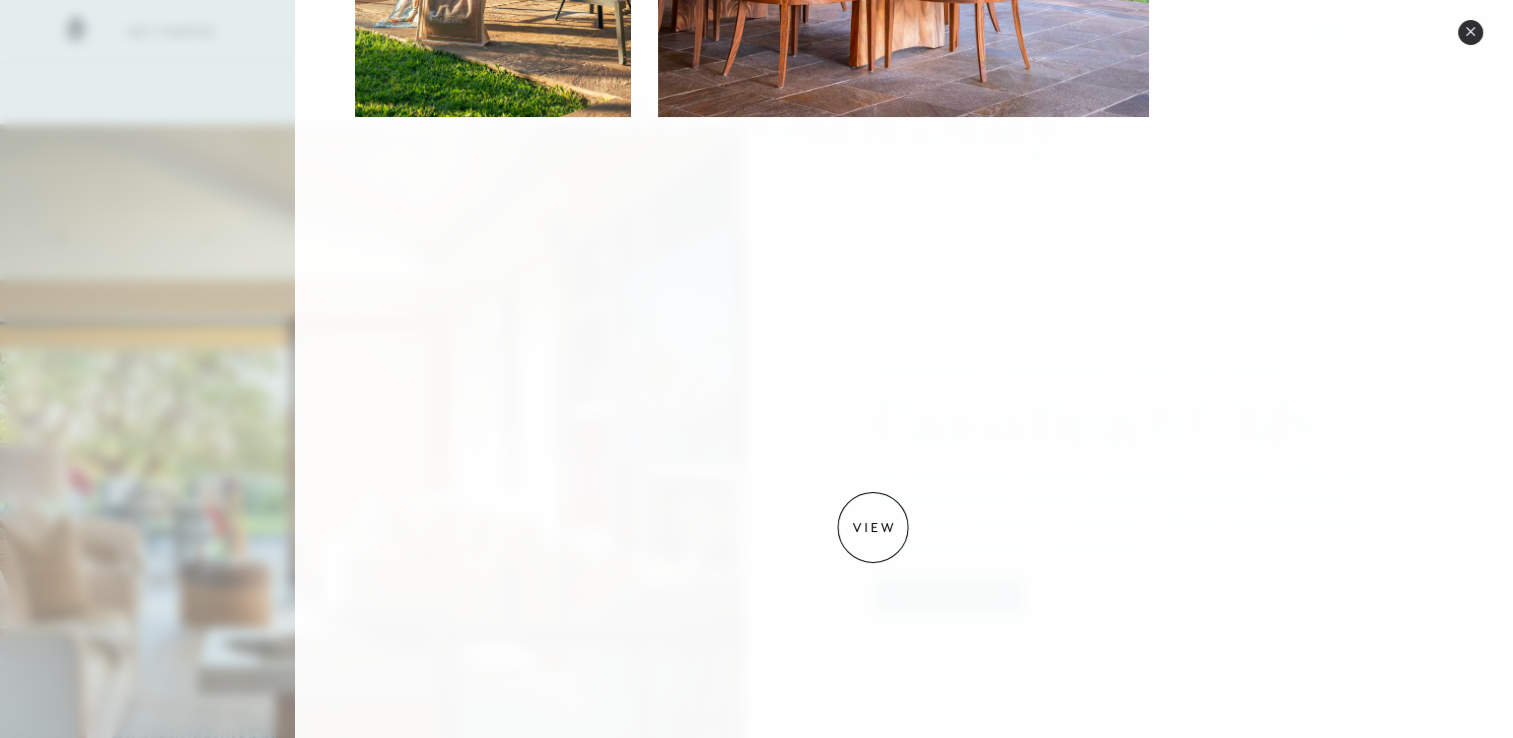 scroll, scrollTop: 1673, scrollLeft: 0, axis: vertical 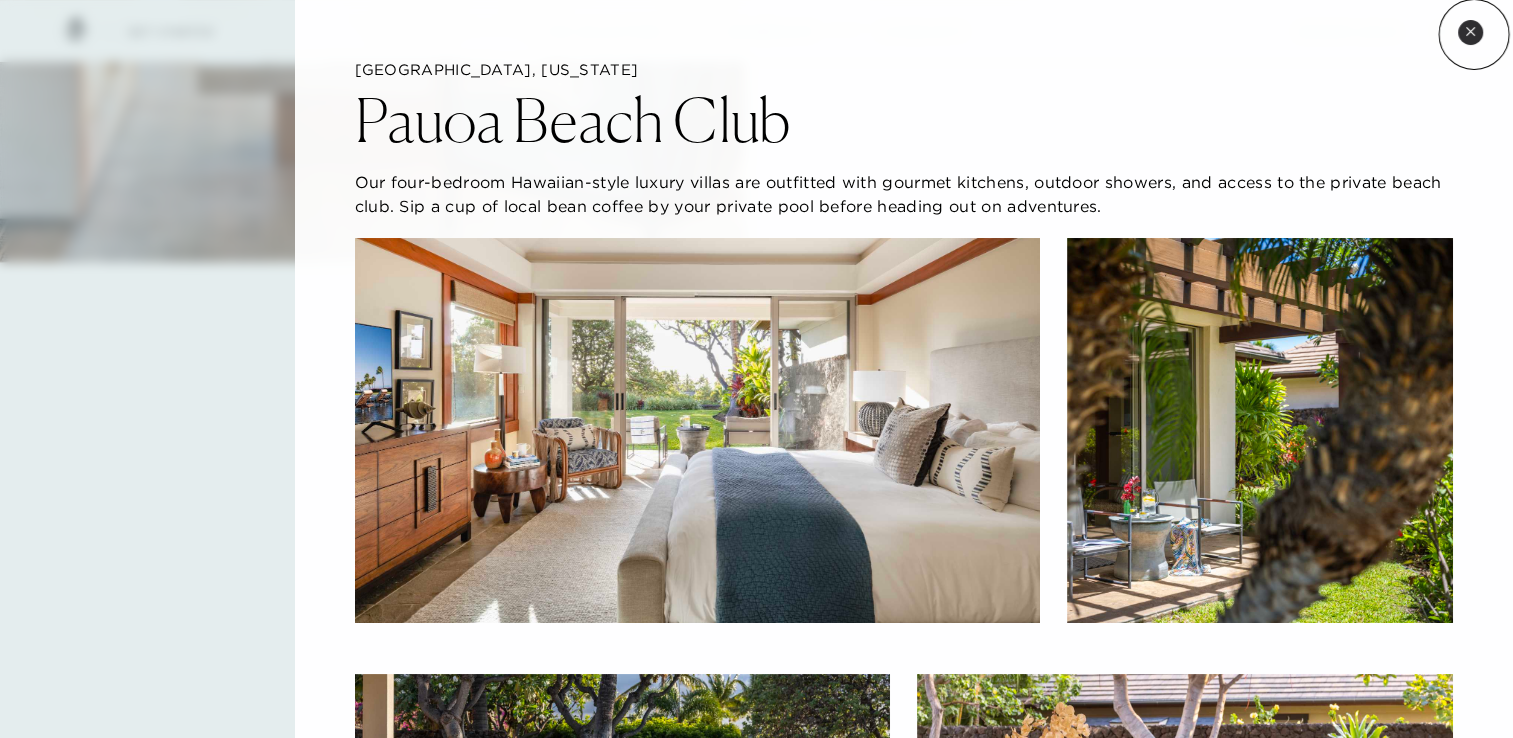 click 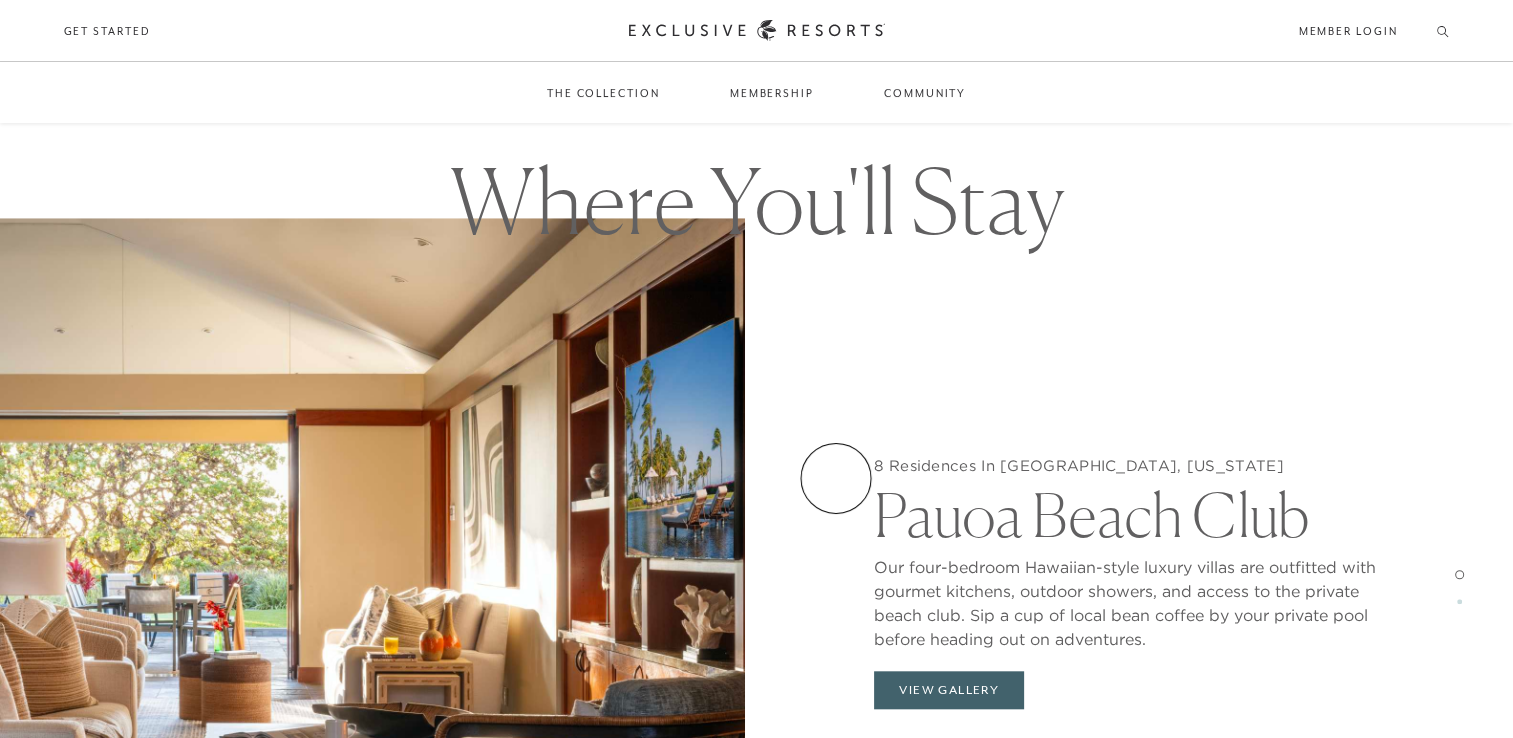 scroll, scrollTop: 1700, scrollLeft: 0, axis: vertical 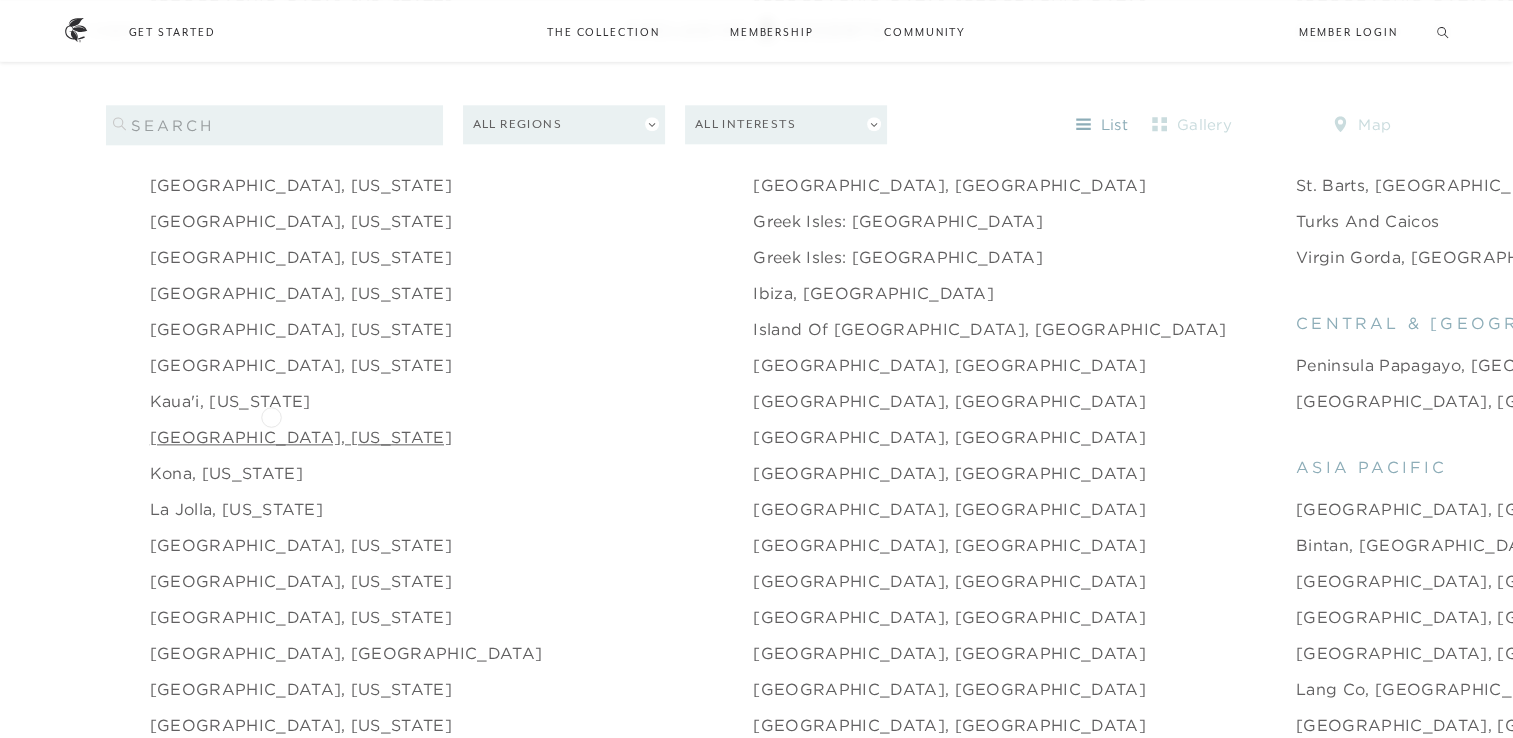 click on "[GEOGRAPHIC_DATA], [US_STATE]" at bounding box center (301, 437) 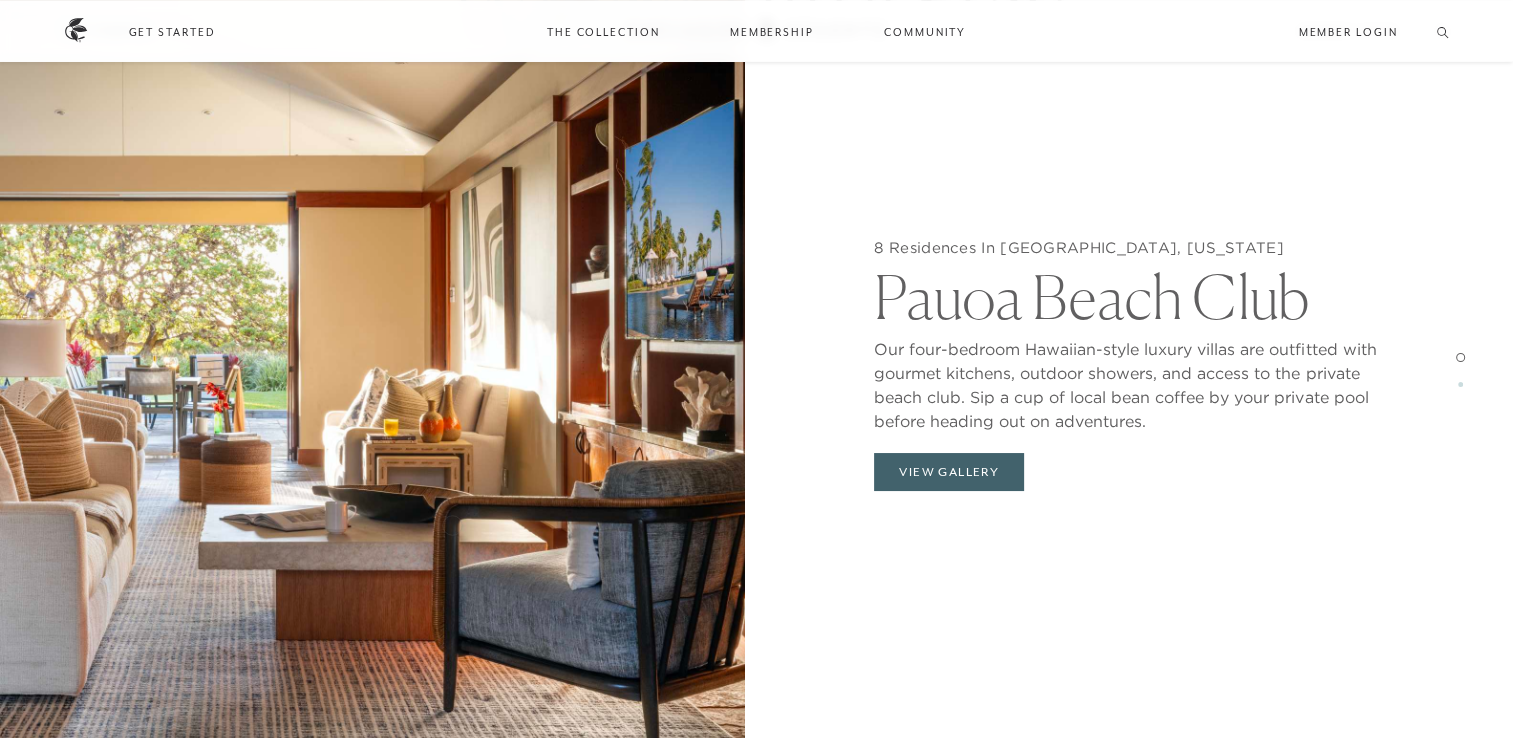 scroll, scrollTop: 2000, scrollLeft: 0, axis: vertical 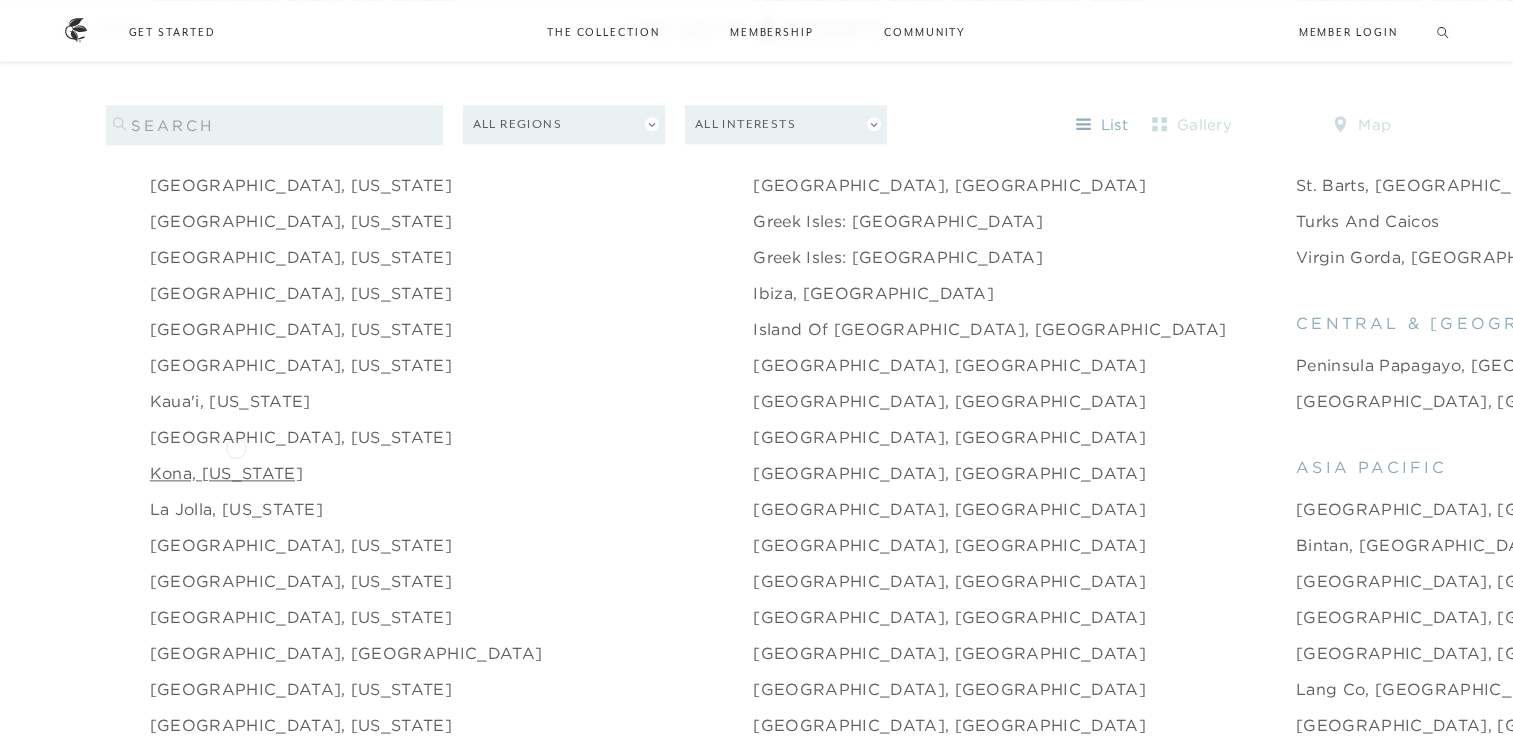 click on "Kona, [US_STATE]" at bounding box center (226, 473) 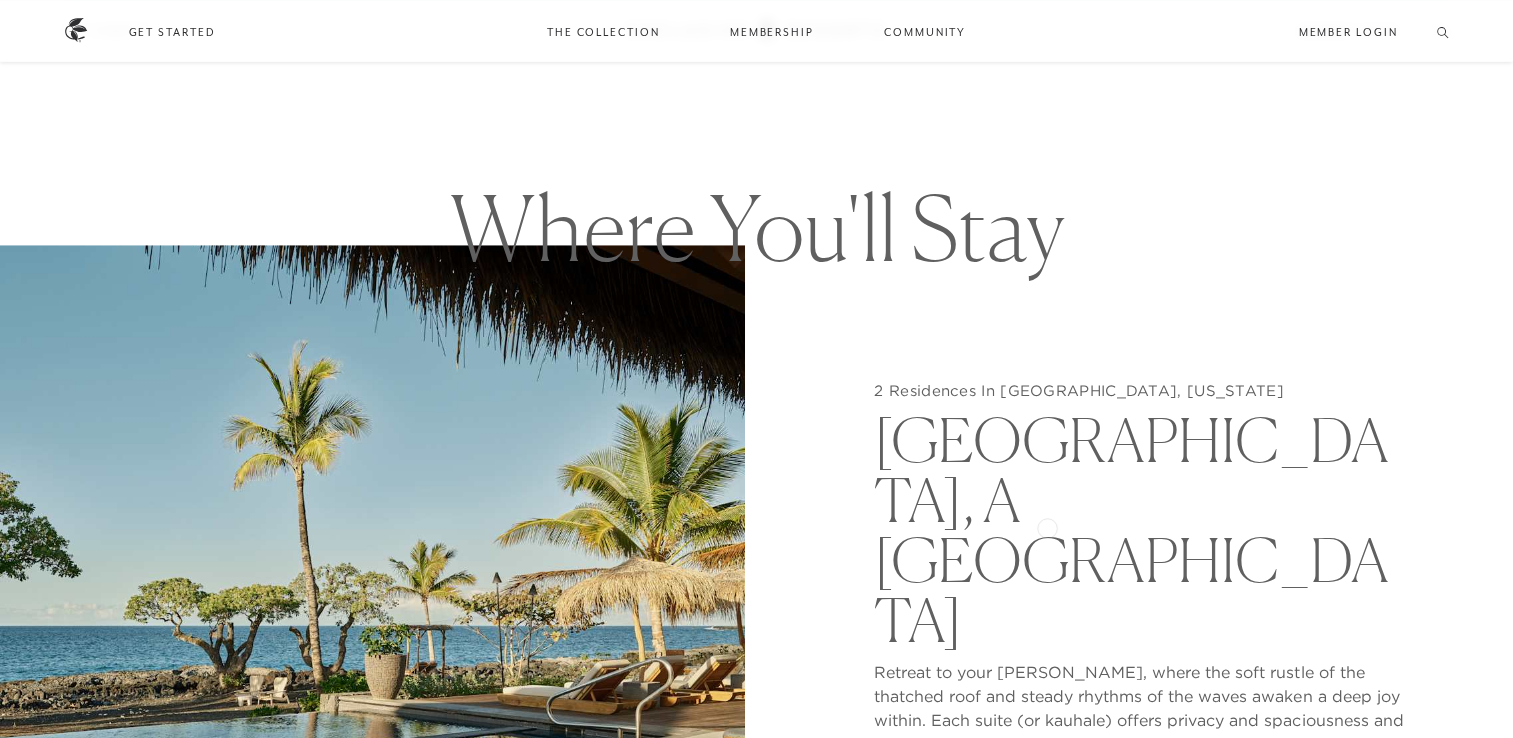 scroll, scrollTop: 1800, scrollLeft: 0, axis: vertical 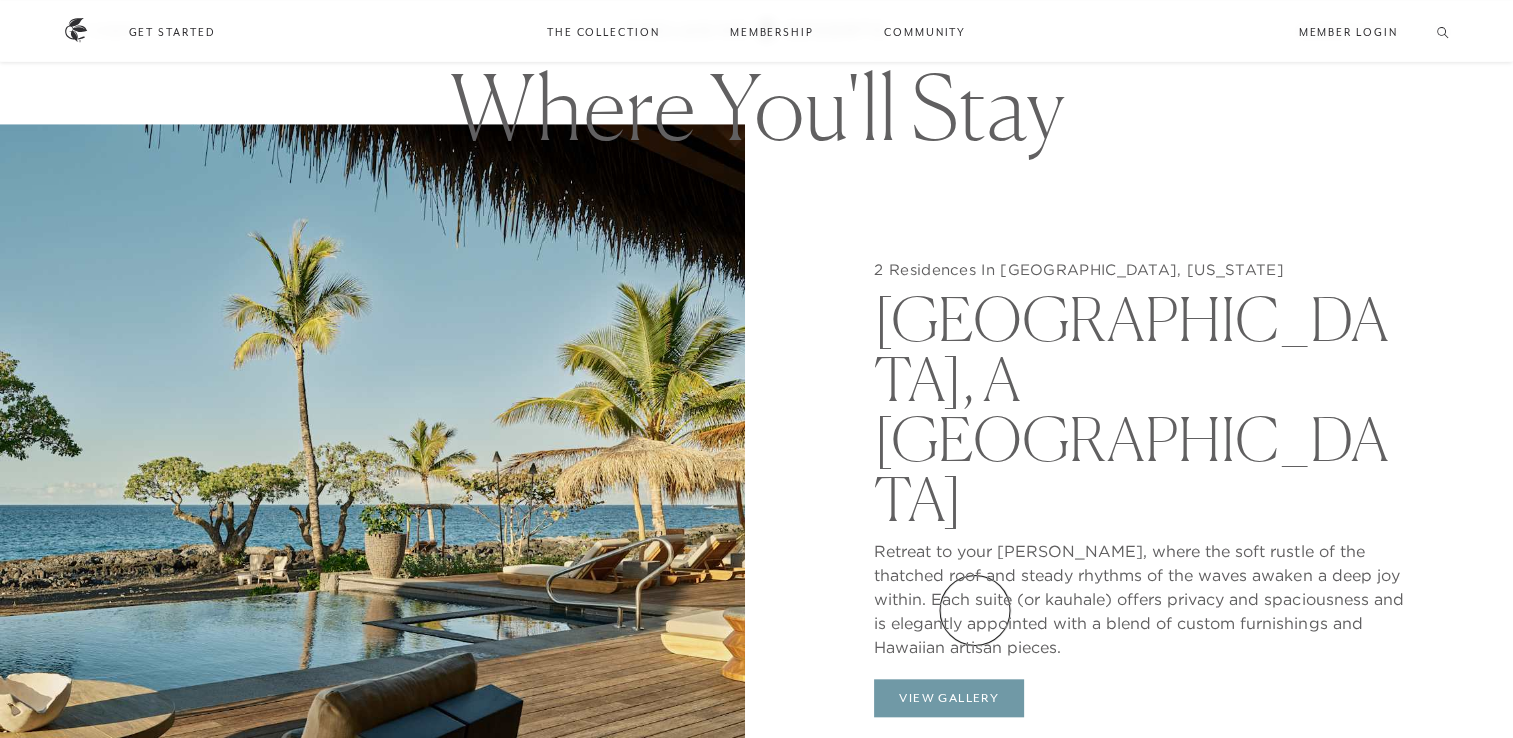 click on "View Gallery" at bounding box center [949, 698] 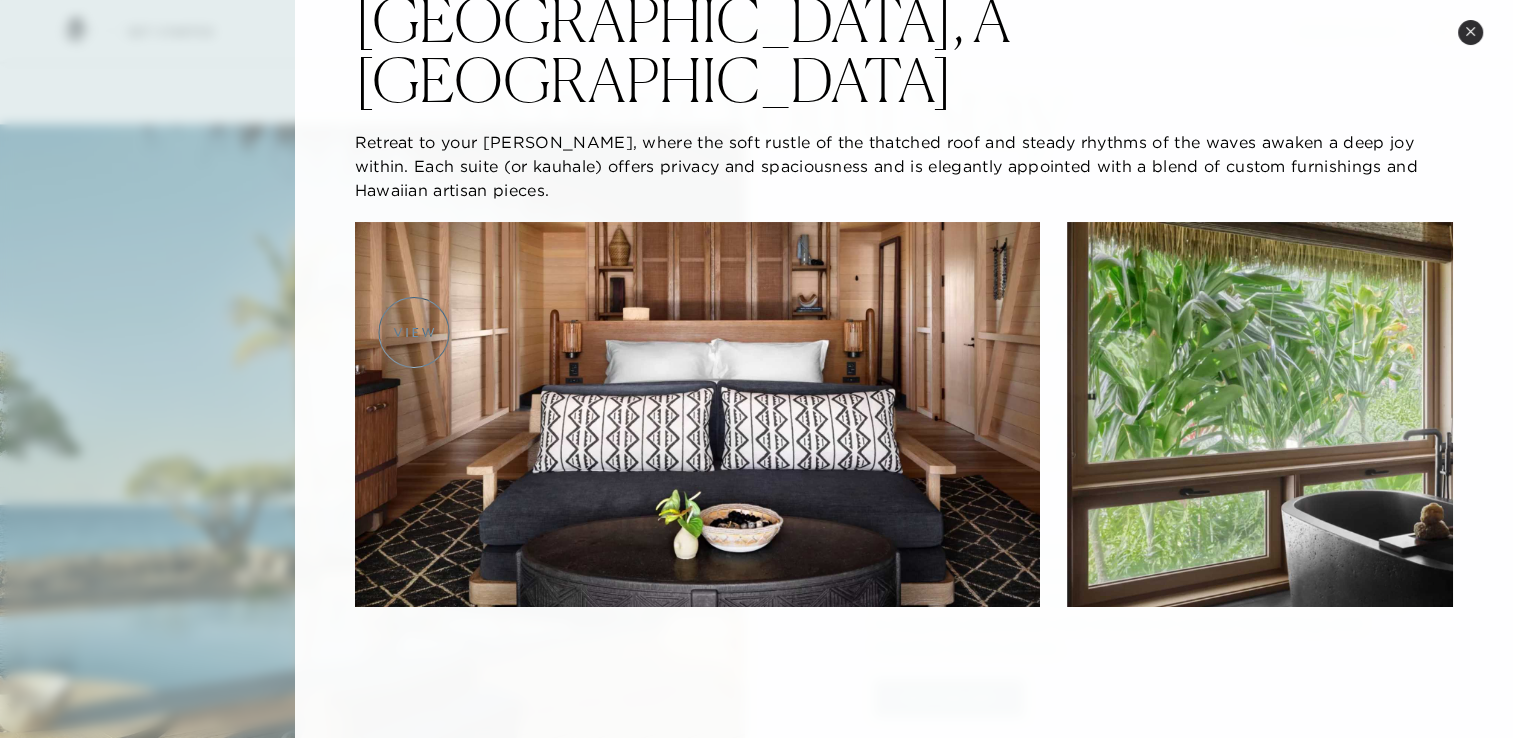 scroll, scrollTop: 0, scrollLeft: 0, axis: both 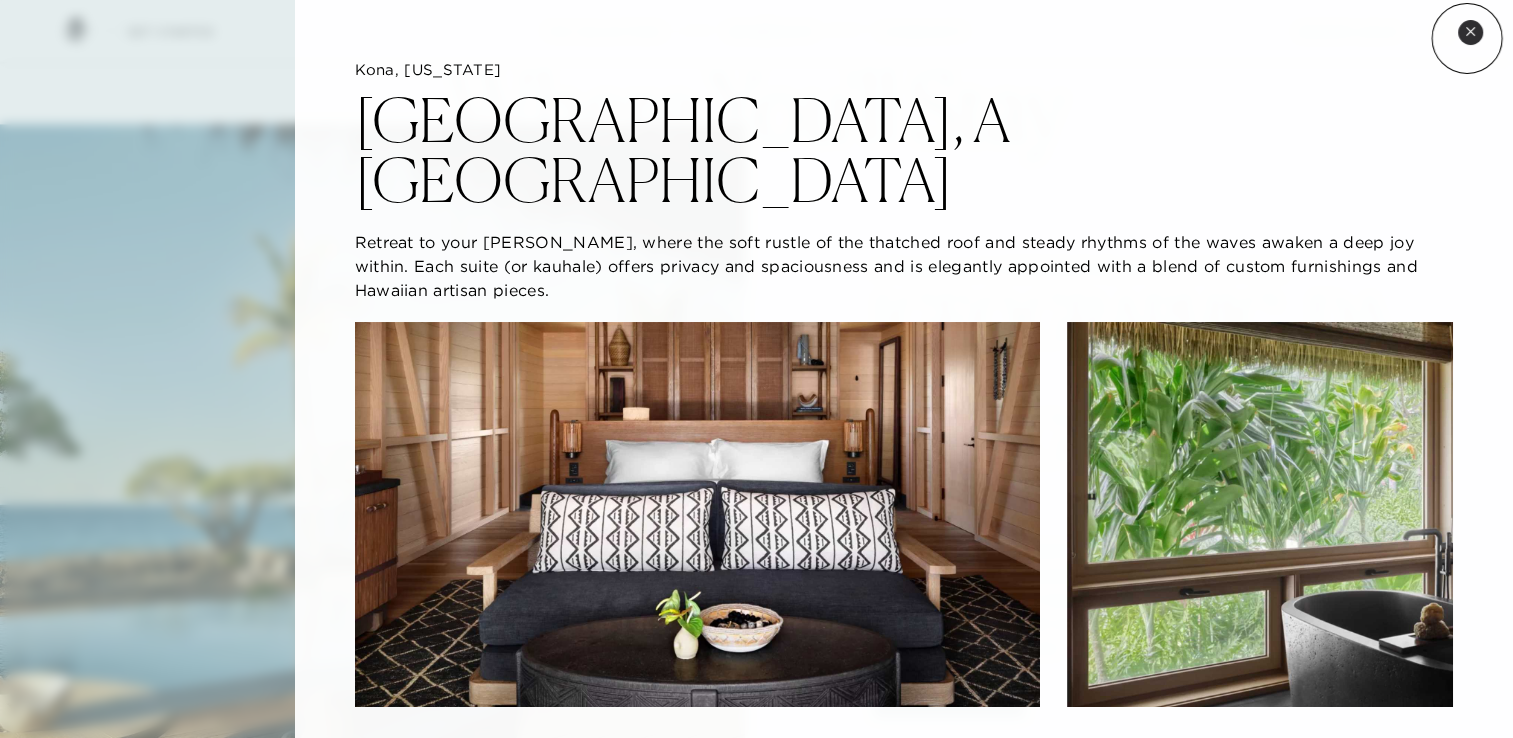 click on "Close quickview" at bounding box center [1470, 32] 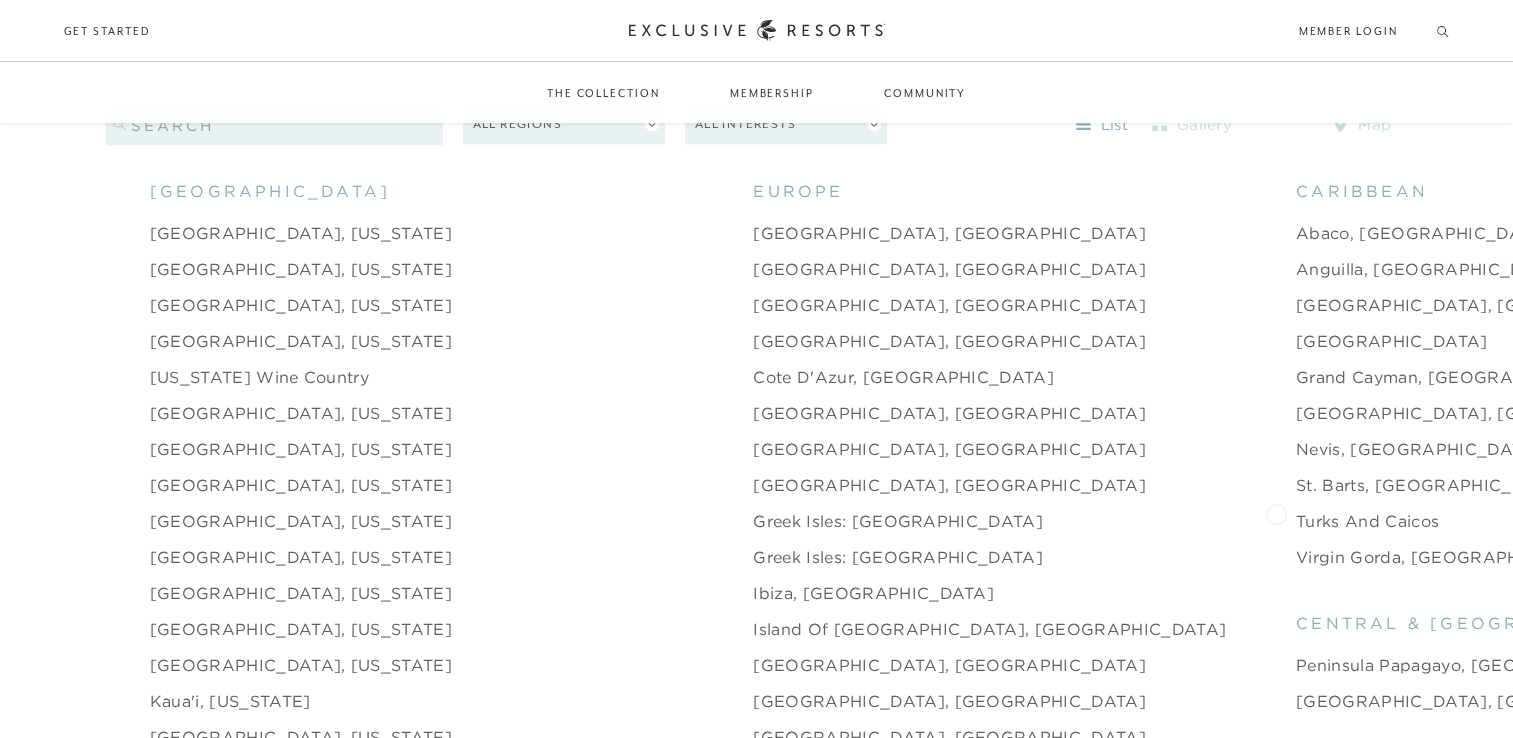 scroll, scrollTop: 1900, scrollLeft: 0, axis: vertical 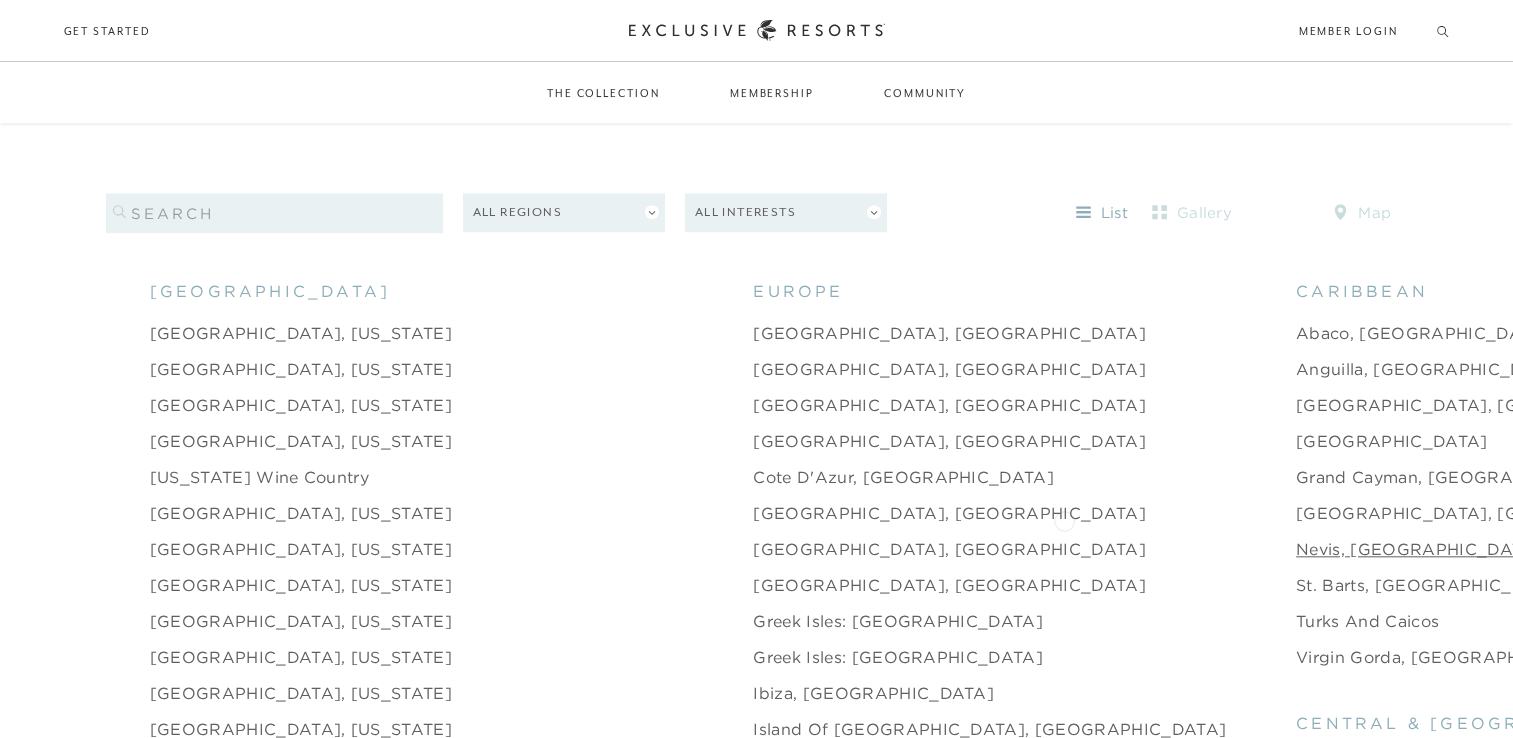 click on "Nevis, [GEOGRAPHIC_DATA]" at bounding box center (1419, 549) 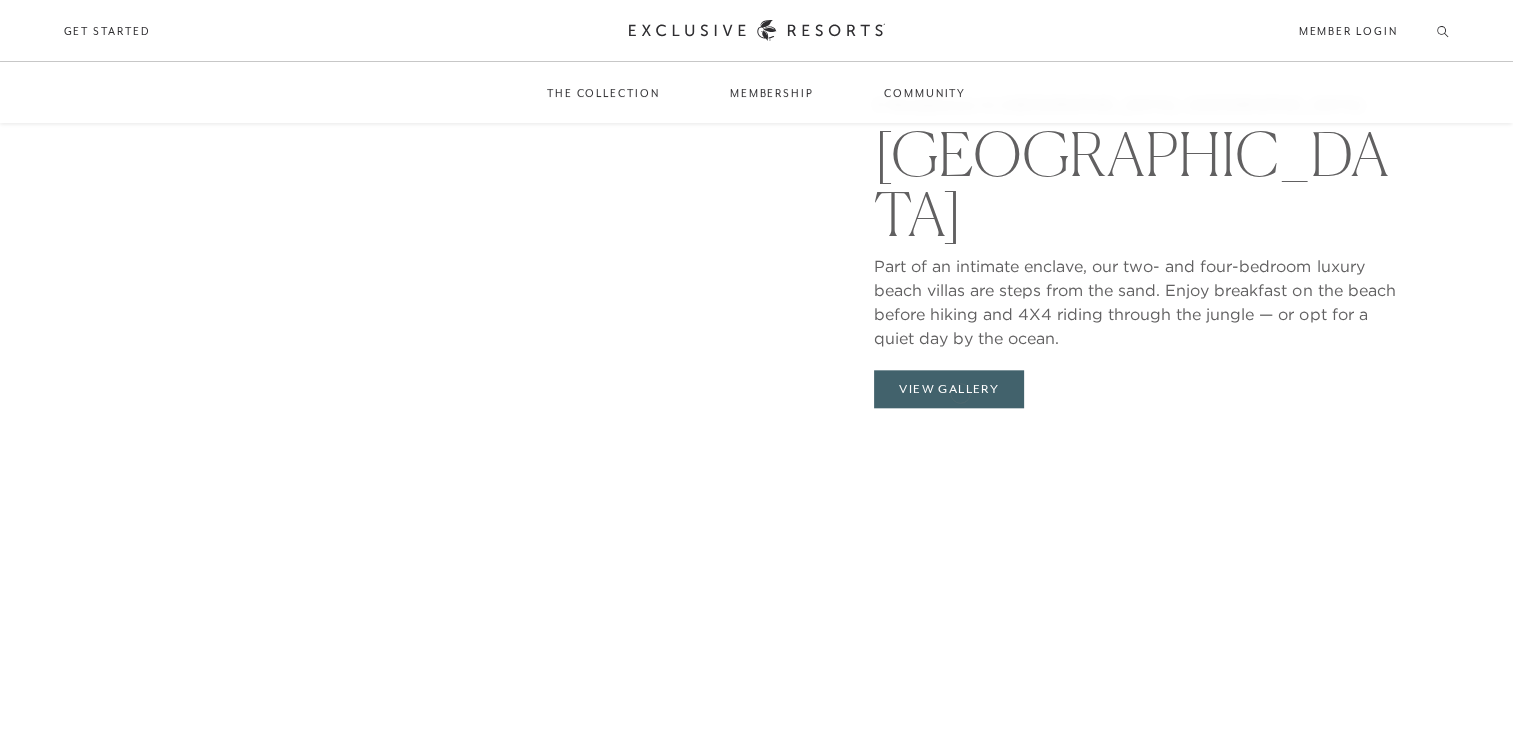 scroll, scrollTop: 2000, scrollLeft: 0, axis: vertical 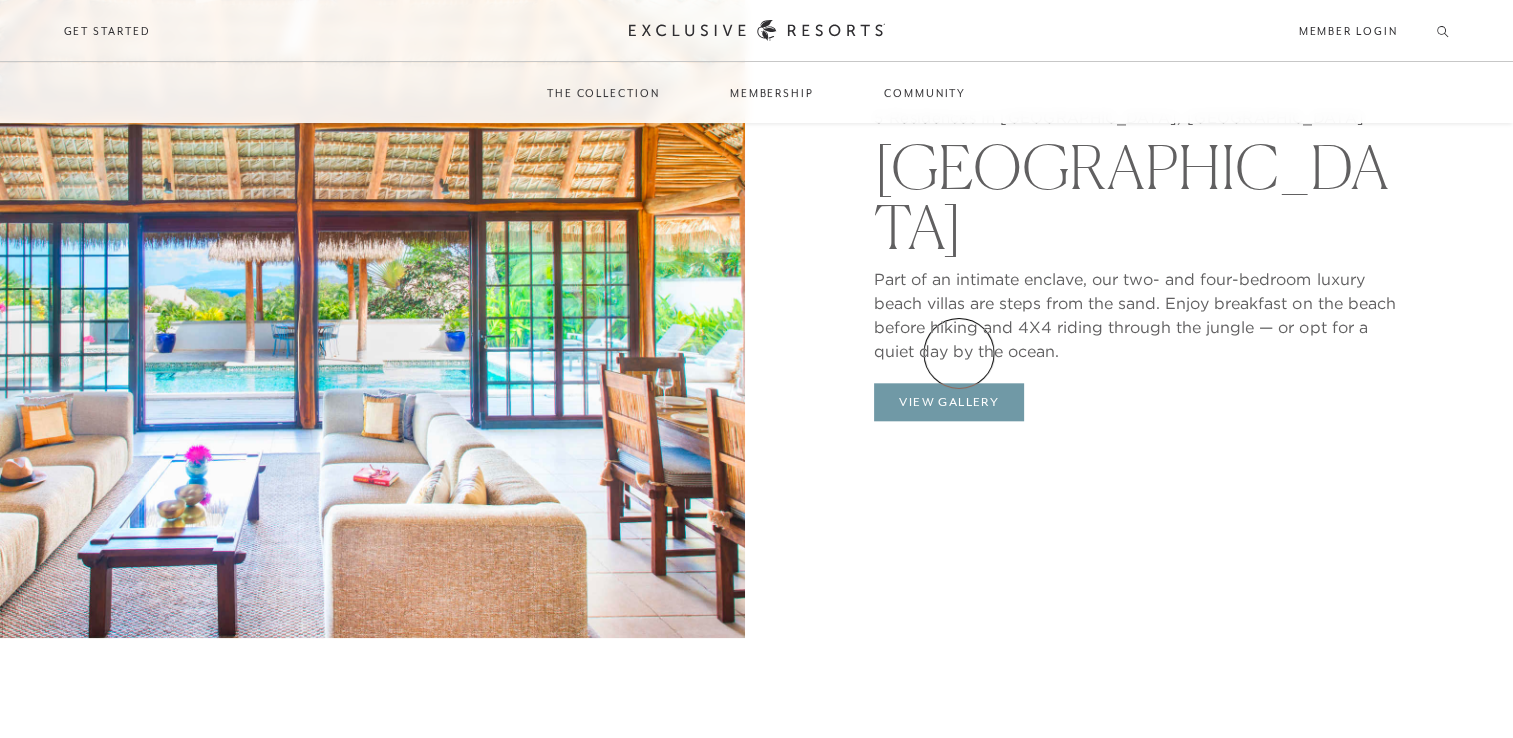 click on "View Gallery" at bounding box center (949, 402) 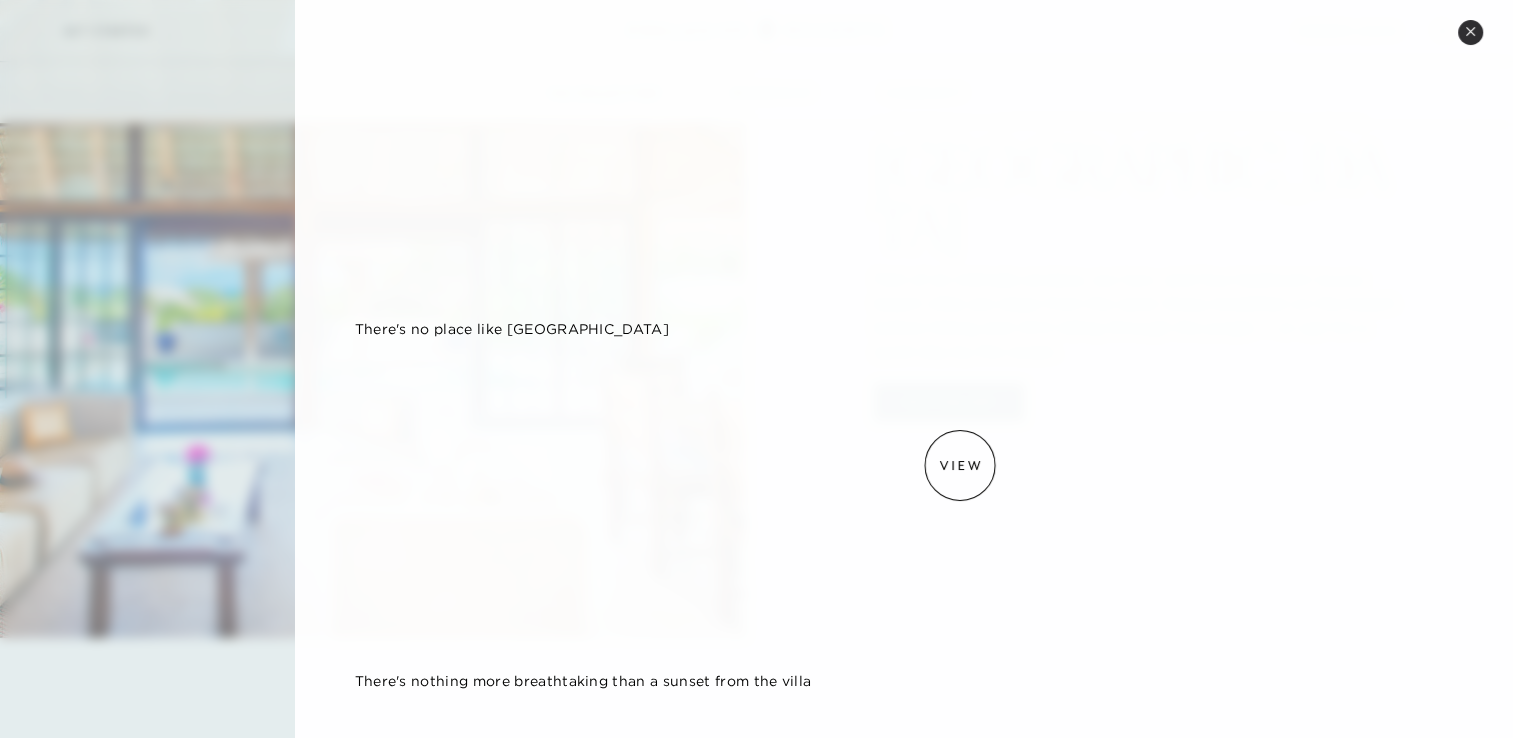 scroll, scrollTop: 3043, scrollLeft: 0, axis: vertical 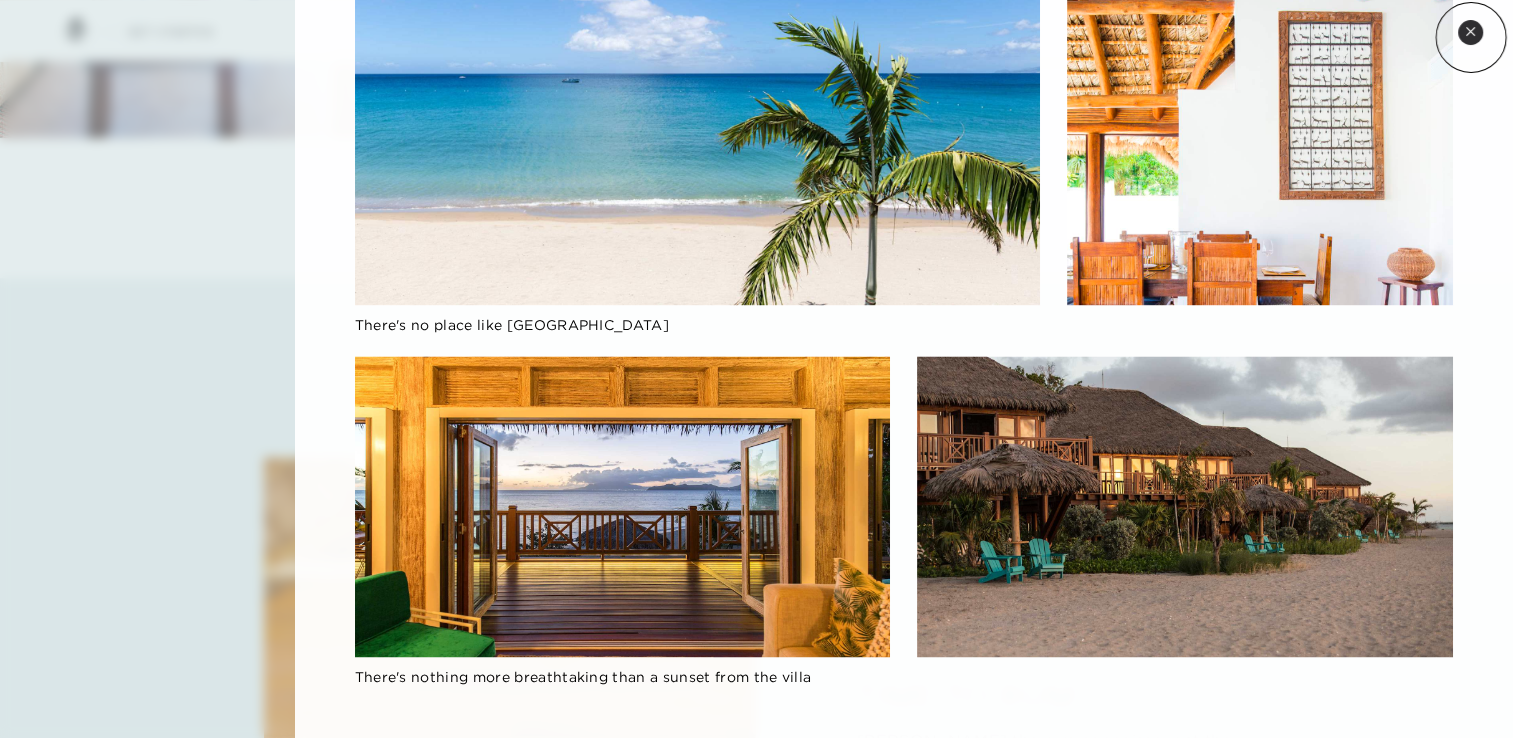 click on "Close quickview" at bounding box center [1470, 32] 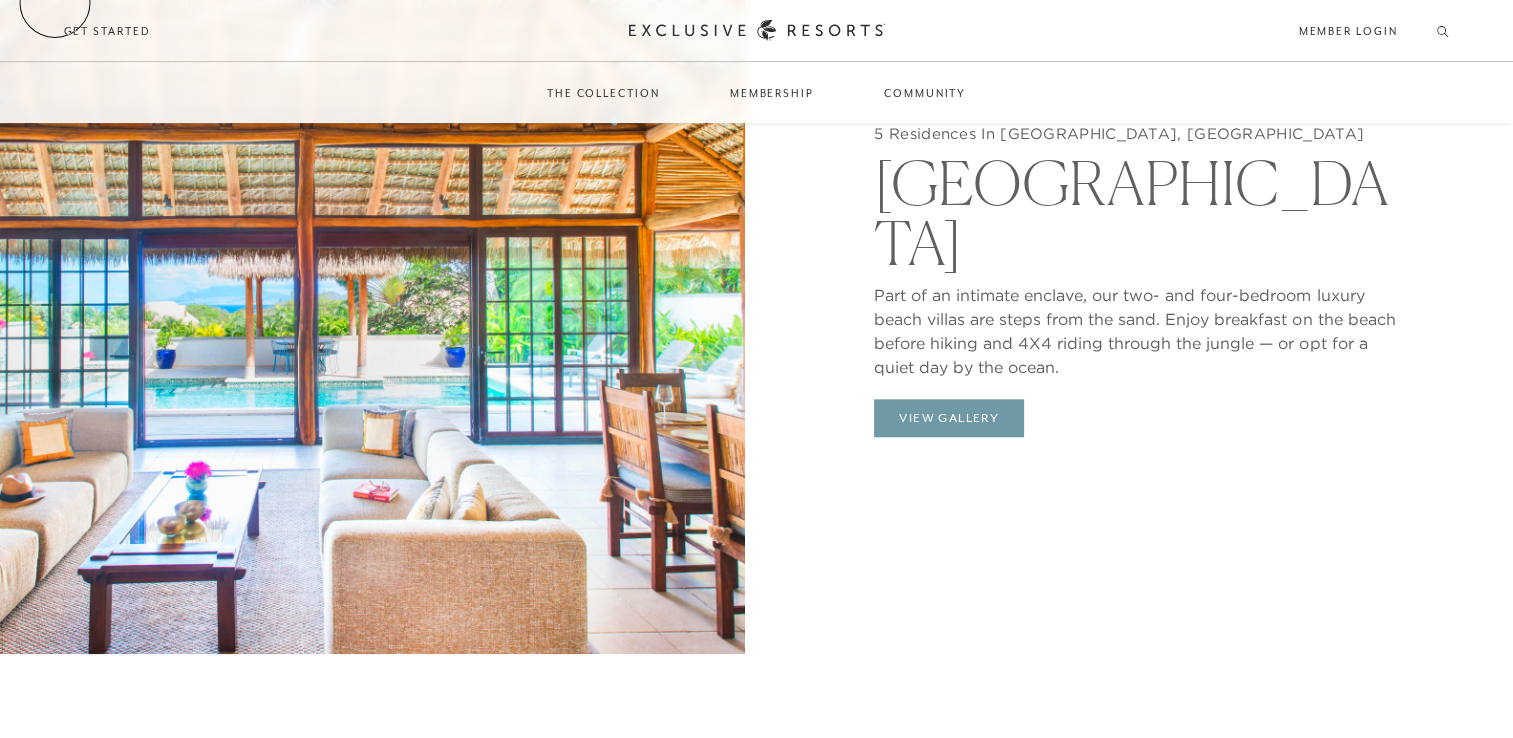 scroll, scrollTop: 1900, scrollLeft: 0, axis: vertical 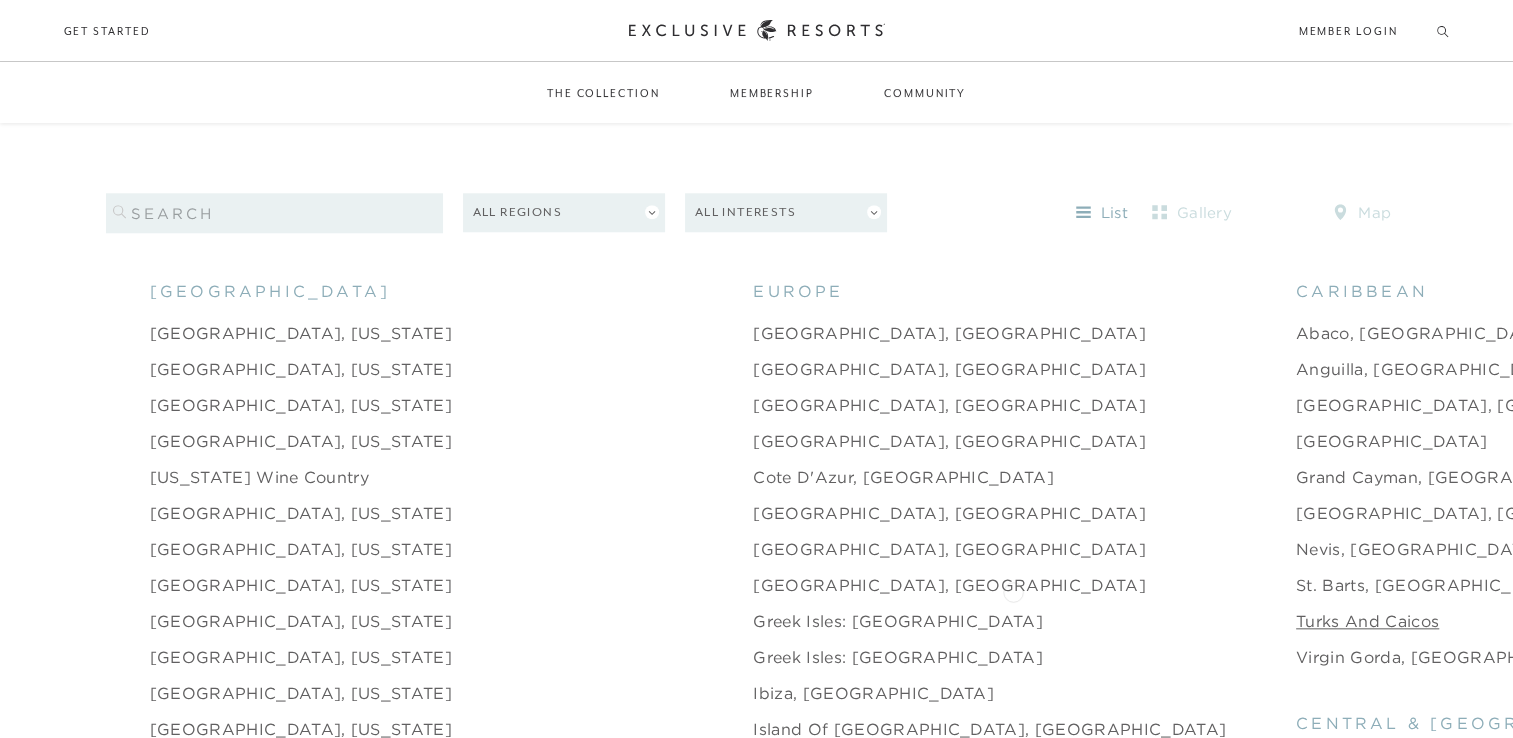 click on "Turks and Caicos" at bounding box center (1367, 621) 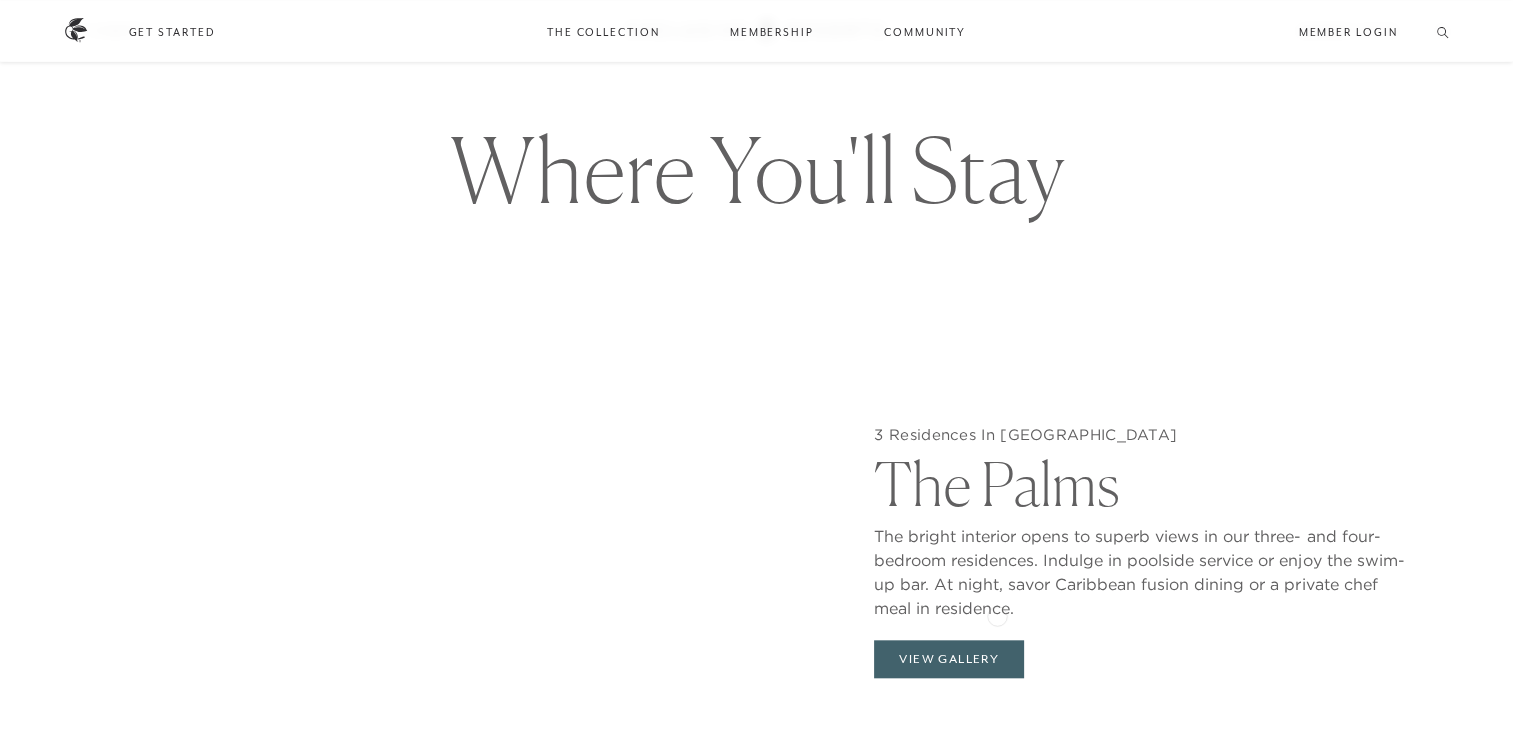 scroll, scrollTop: 1800, scrollLeft: 0, axis: vertical 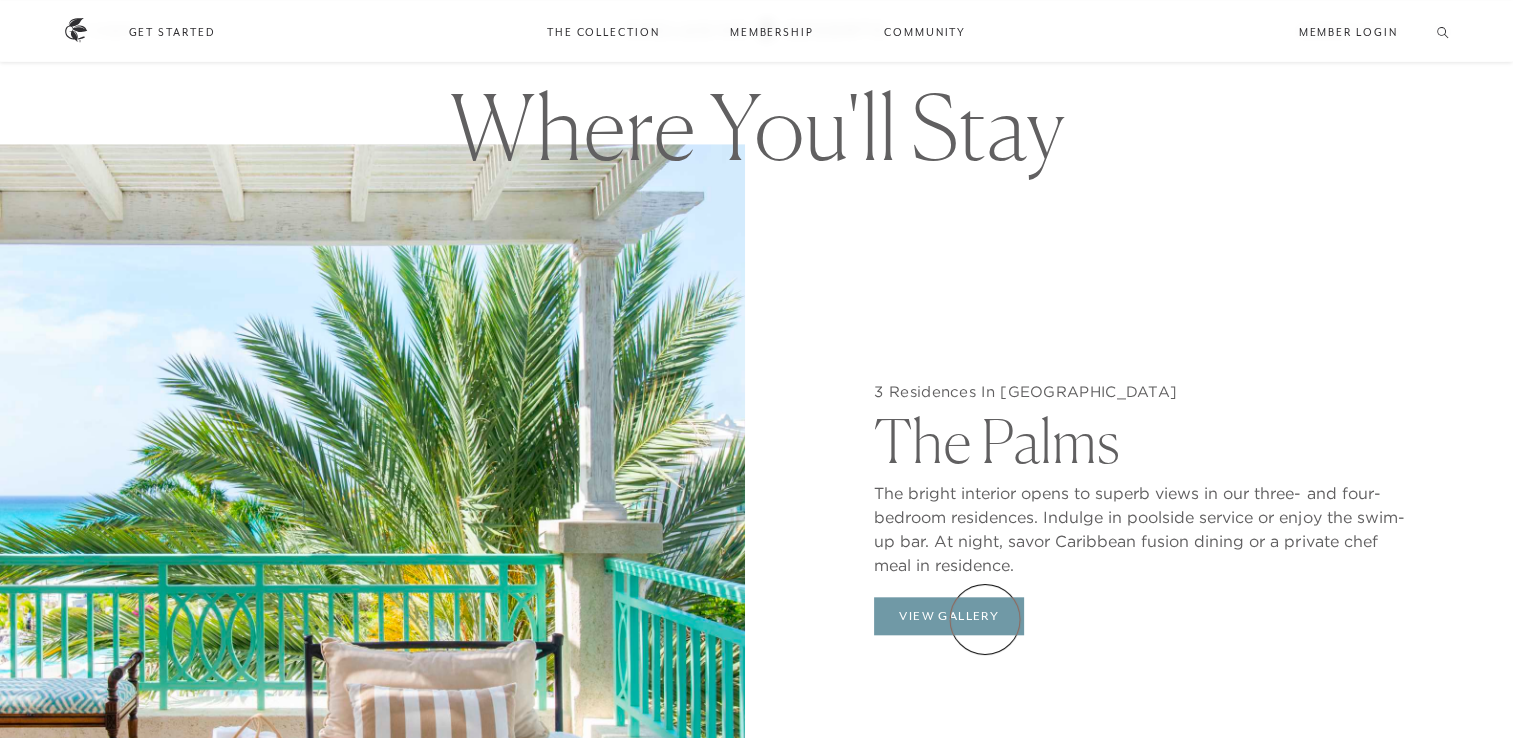 click on "View Gallery" at bounding box center [949, 616] 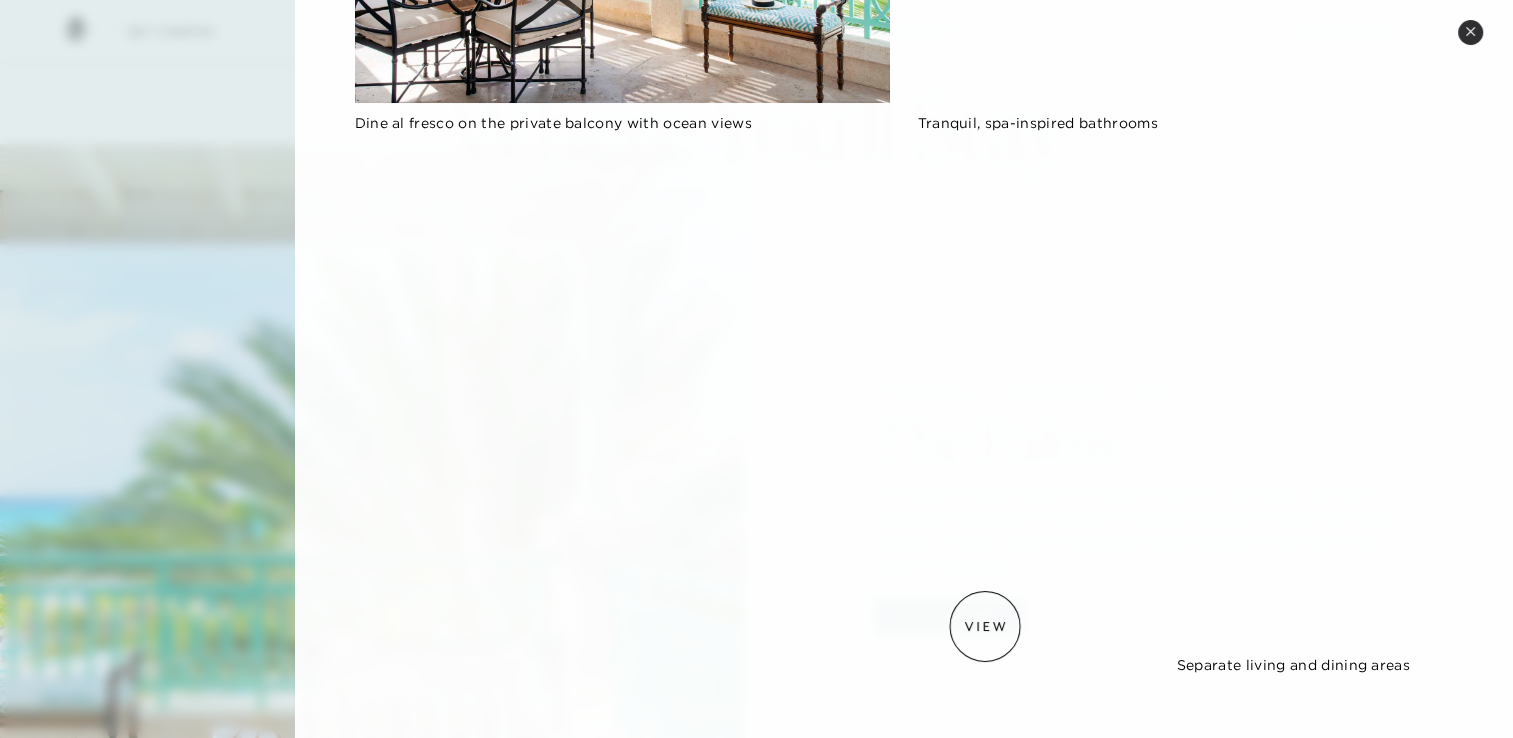 scroll, scrollTop: 900, scrollLeft: 0, axis: vertical 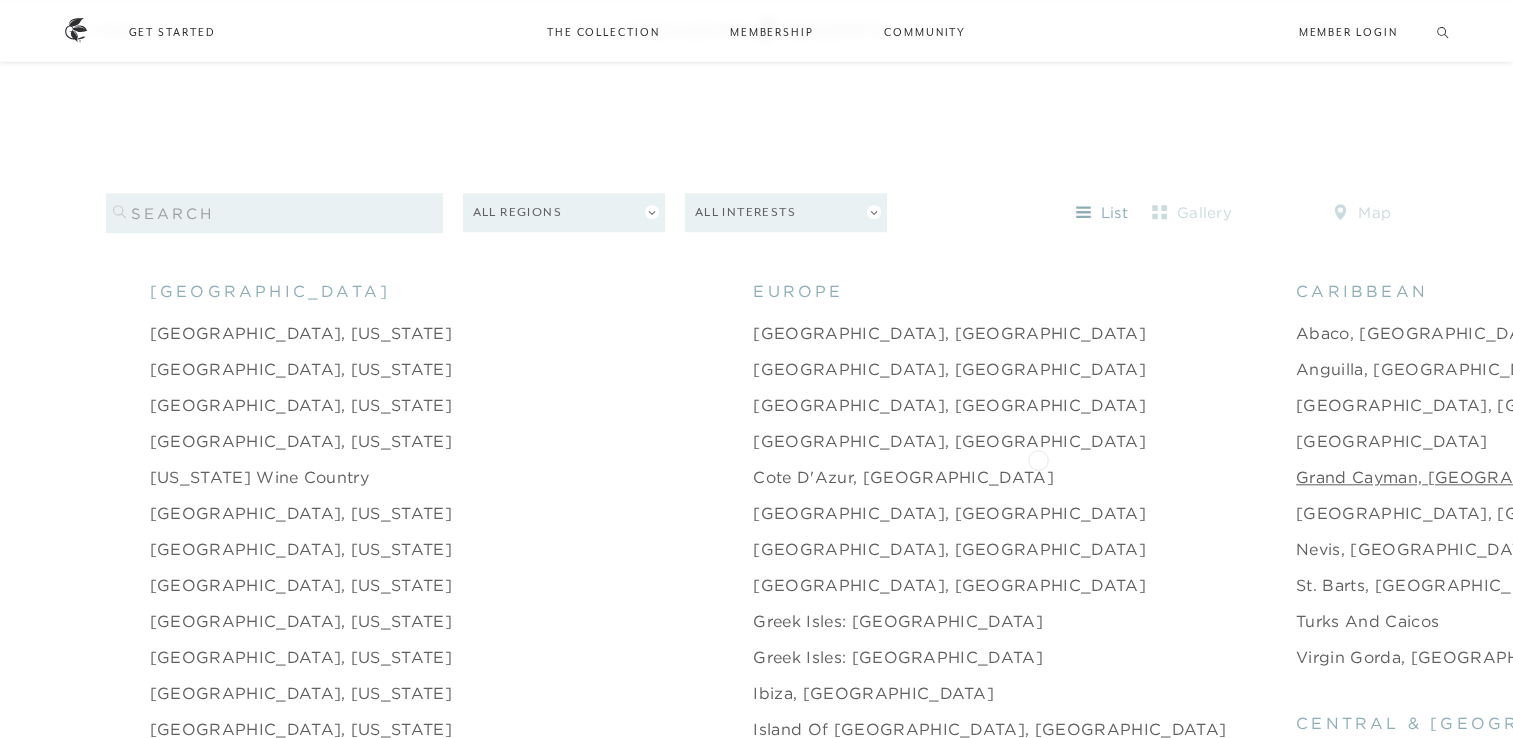 click on "Grand Cayman, [GEOGRAPHIC_DATA]" at bounding box center (1457, 477) 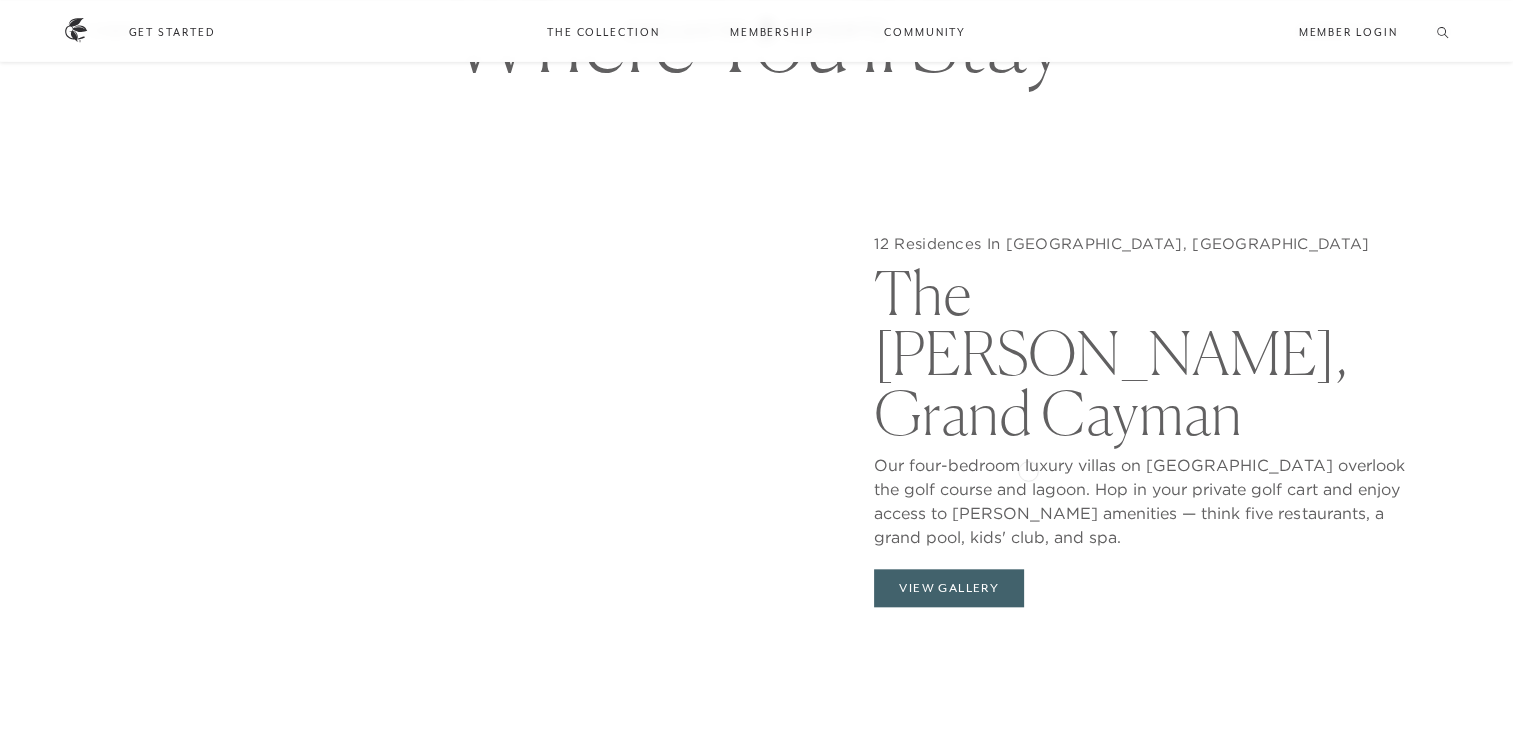 scroll, scrollTop: 1900, scrollLeft: 0, axis: vertical 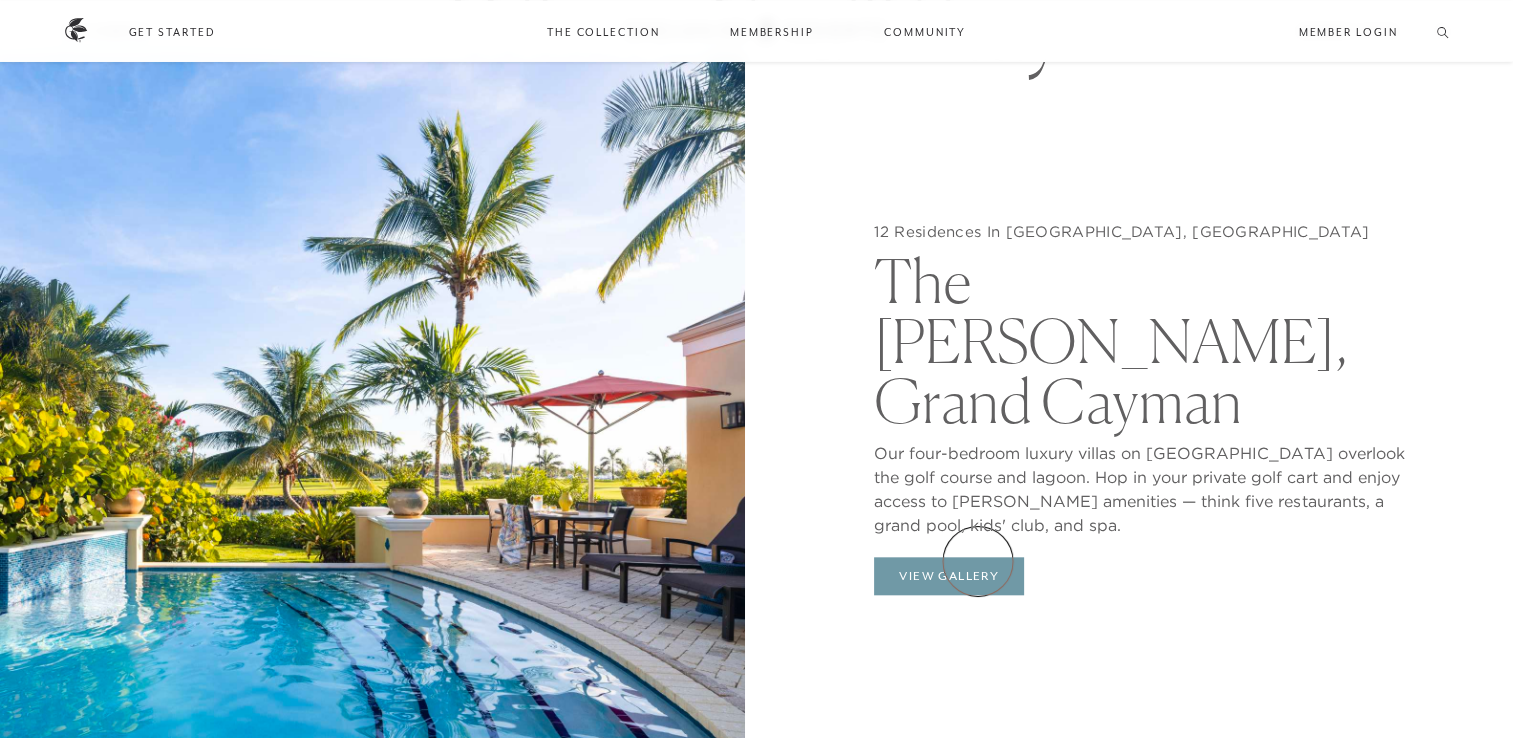 click on "View Gallery" at bounding box center (949, 576) 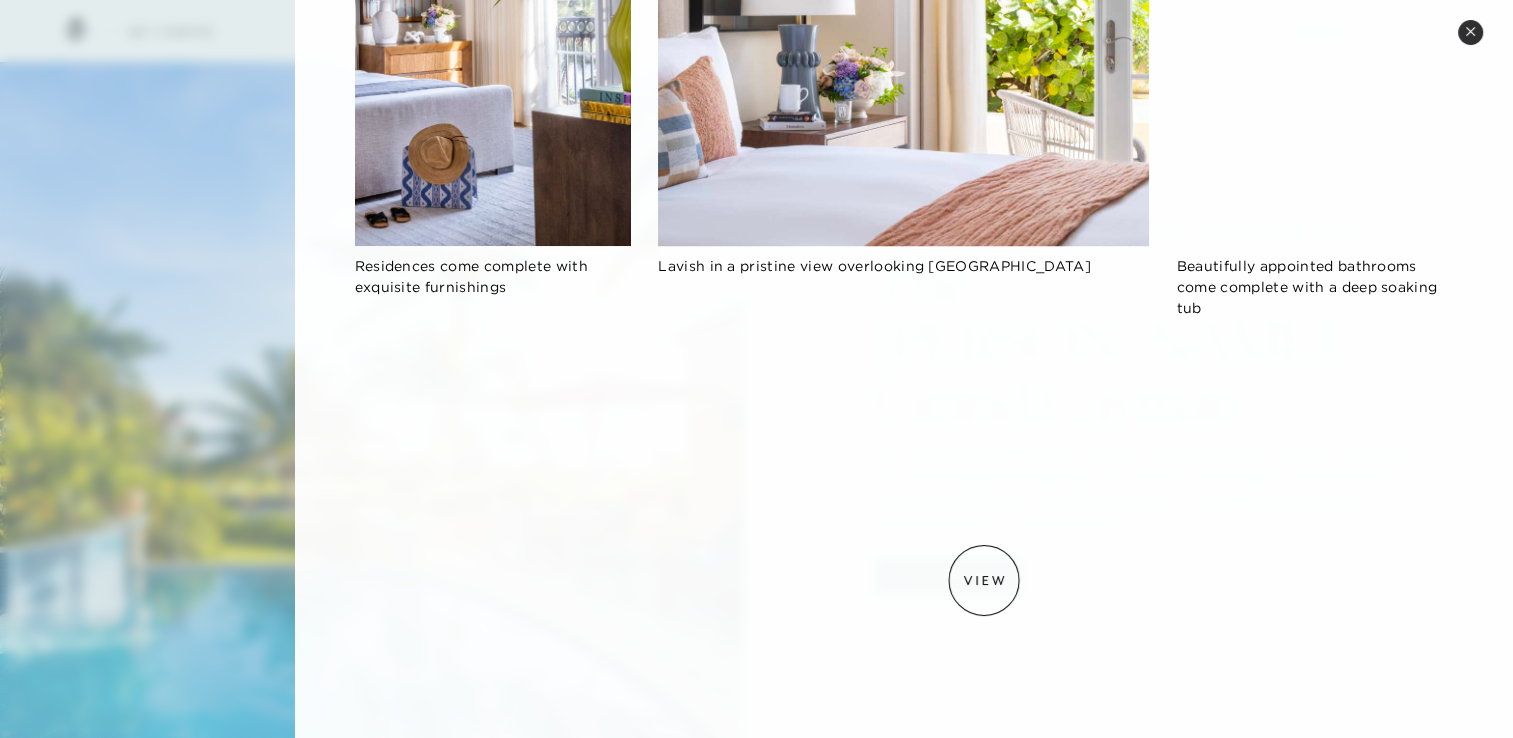 scroll, scrollTop: 1400, scrollLeft: 0, axis: vertical 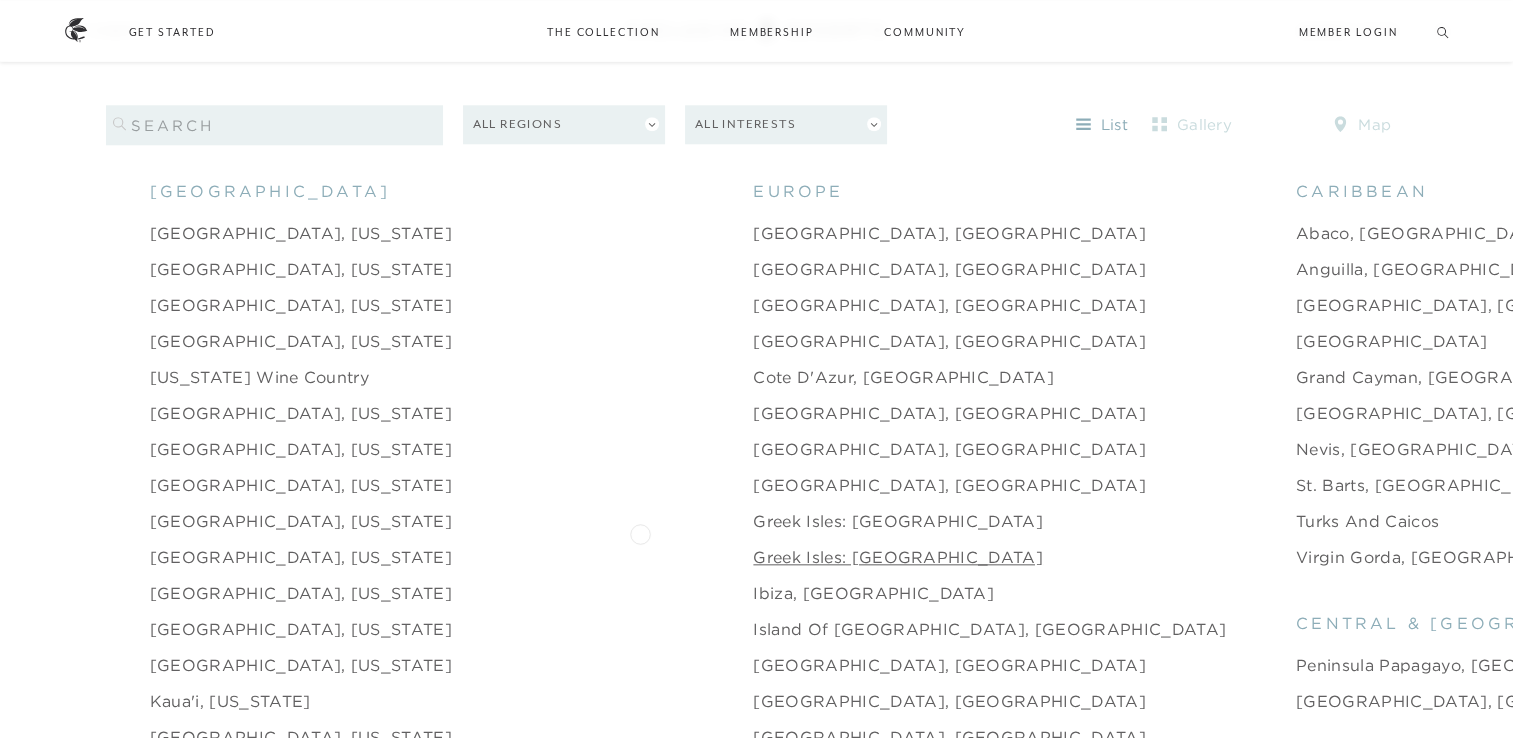 click on "Greek Isles: [GEOGRAPHIC_DATA]" at bounding box center (898, 557) 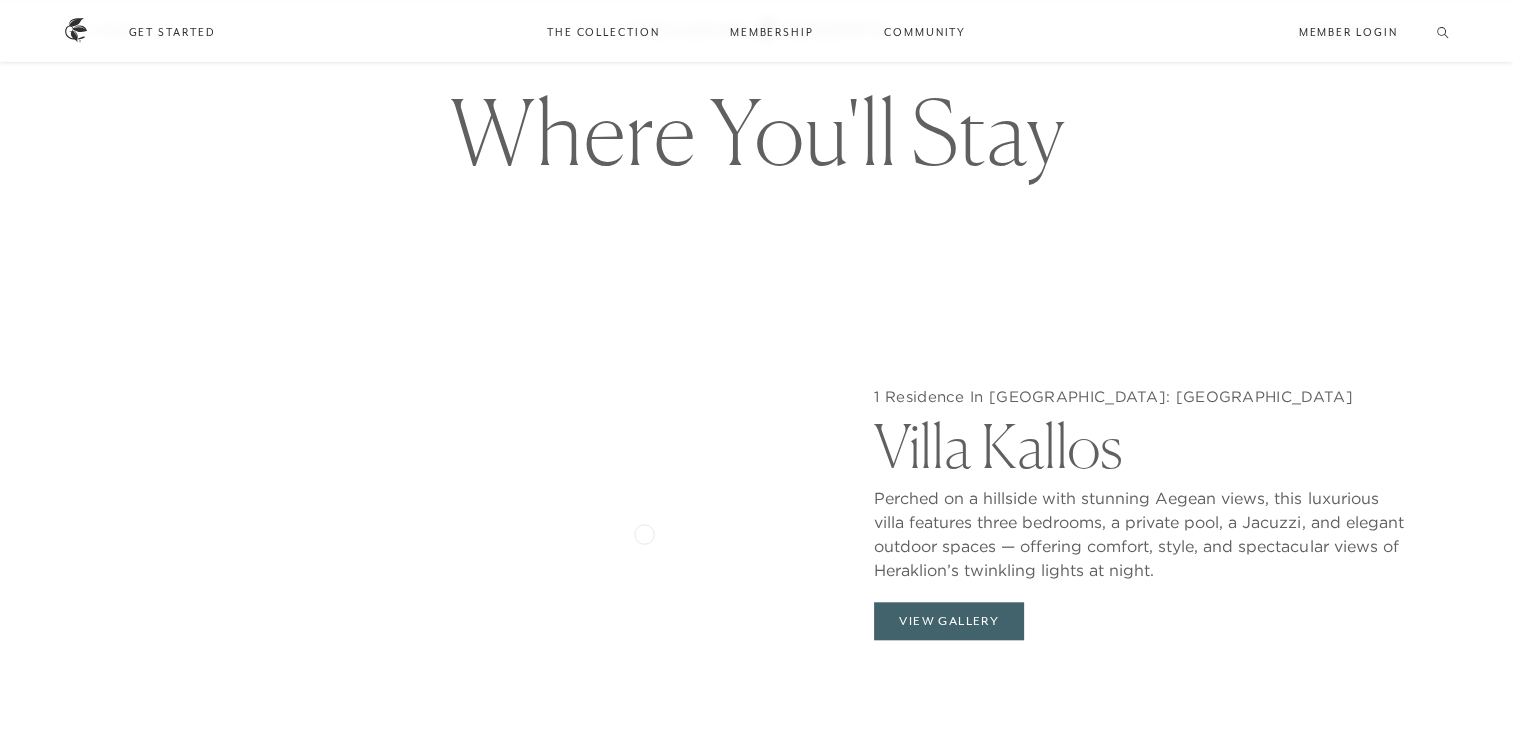 scroll, scrollTop: 1800, scrollLeft: 0, axis: vertical 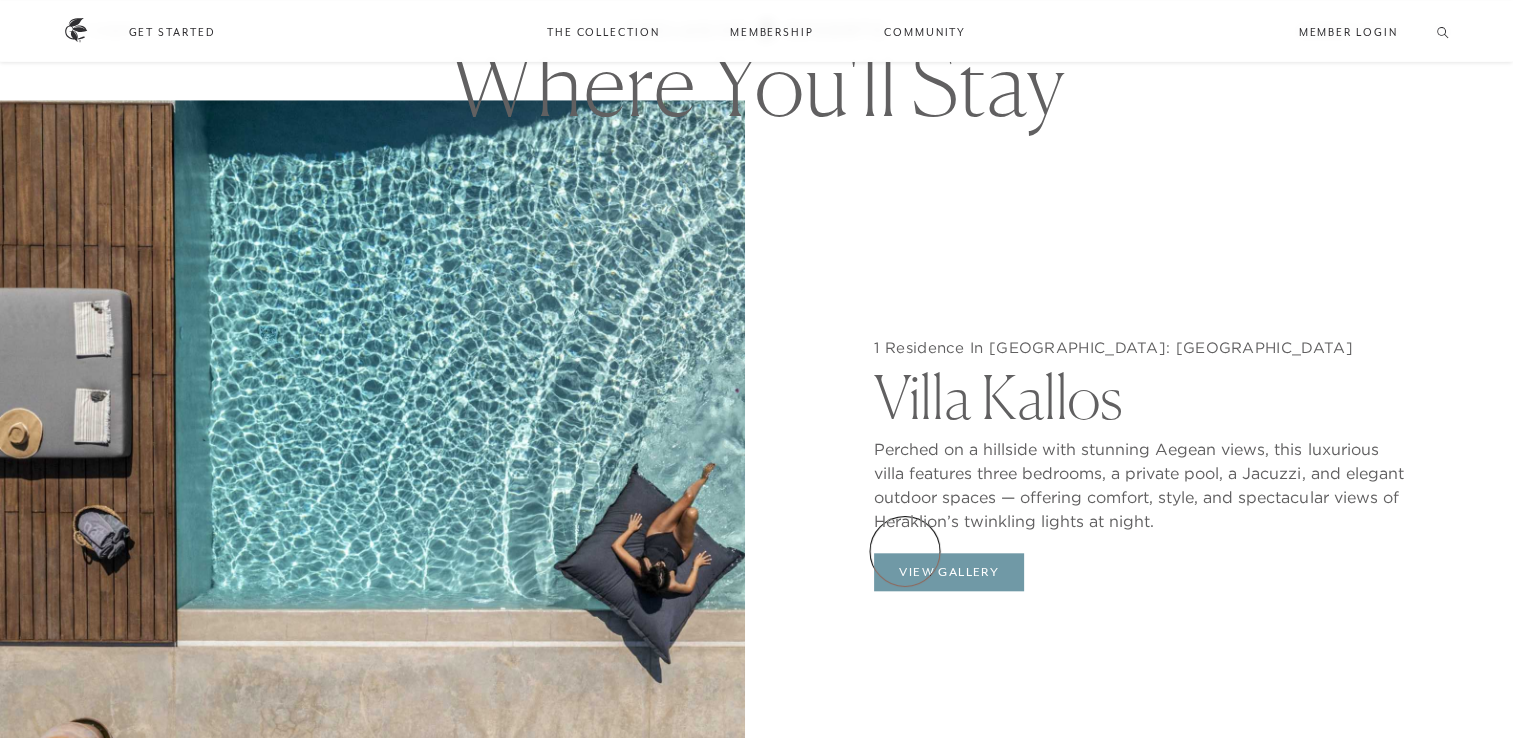 click on "View Gallery" at bounding box center (949, 572) 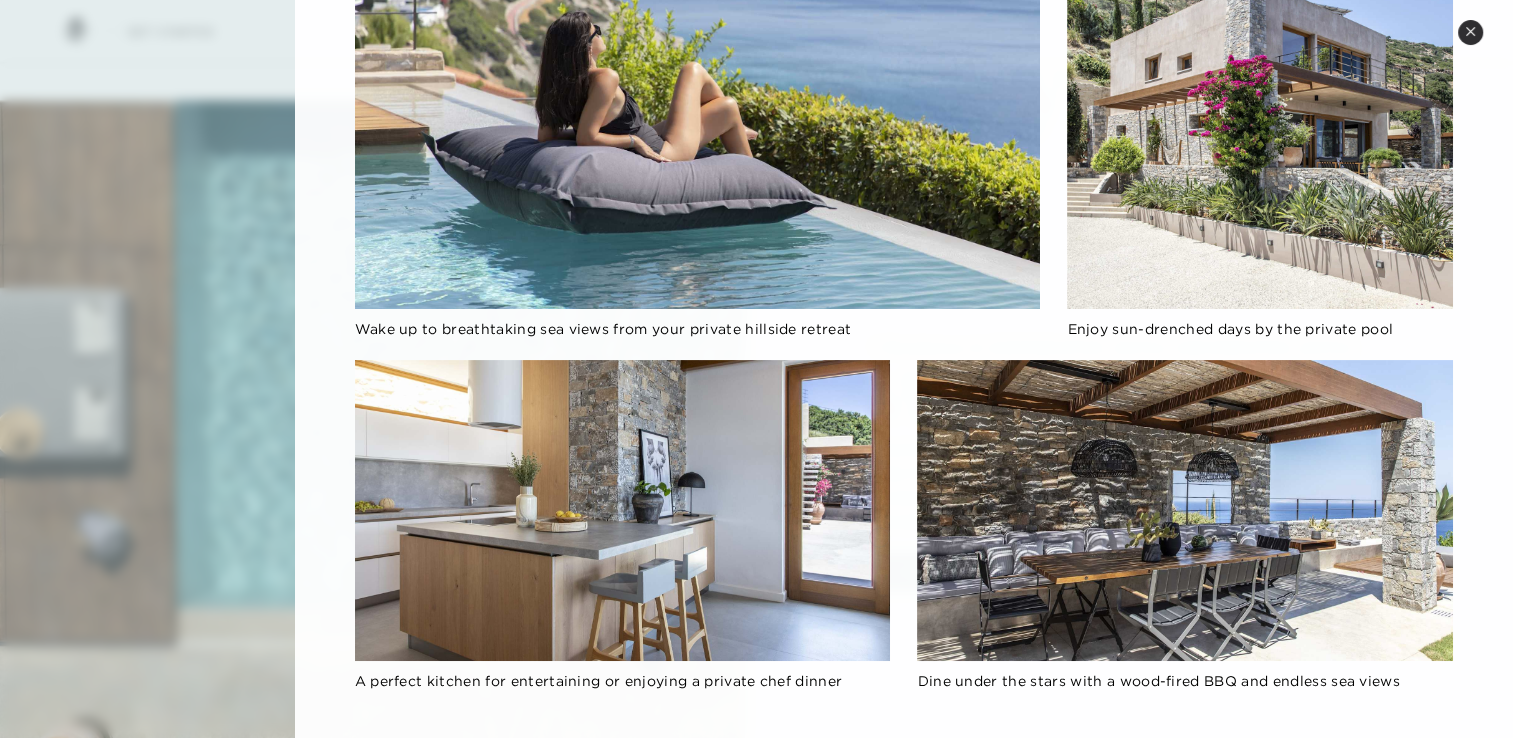 scroll, scrollTop: 0, scrollLeft: 0, axis: both 